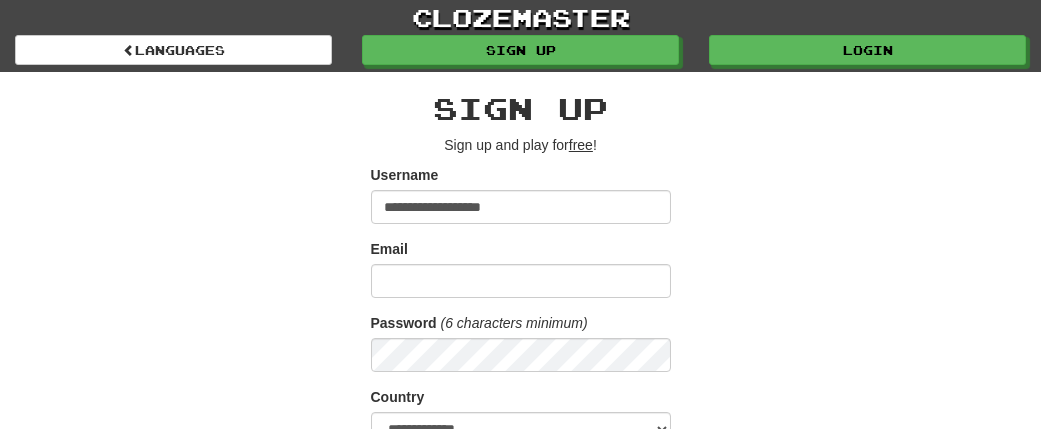 scroll, scrollTop: 0, scrollLeft: 0, axis: both 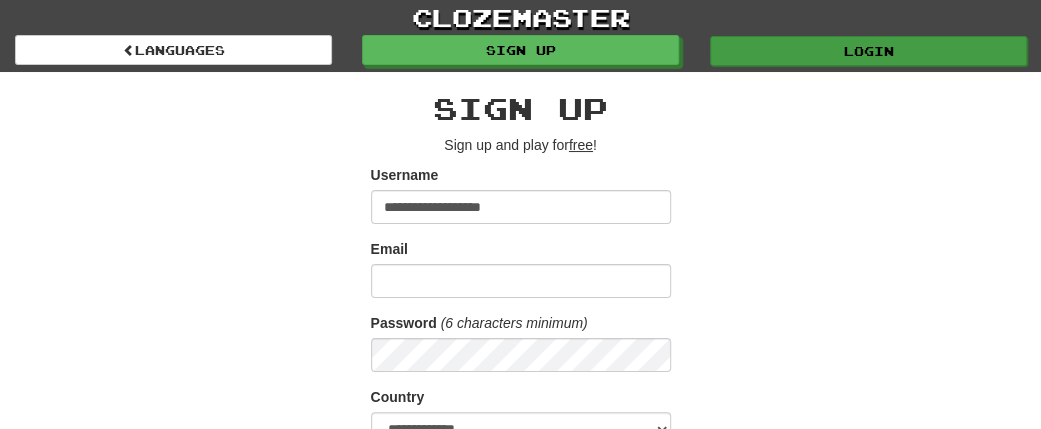 type on "**********" 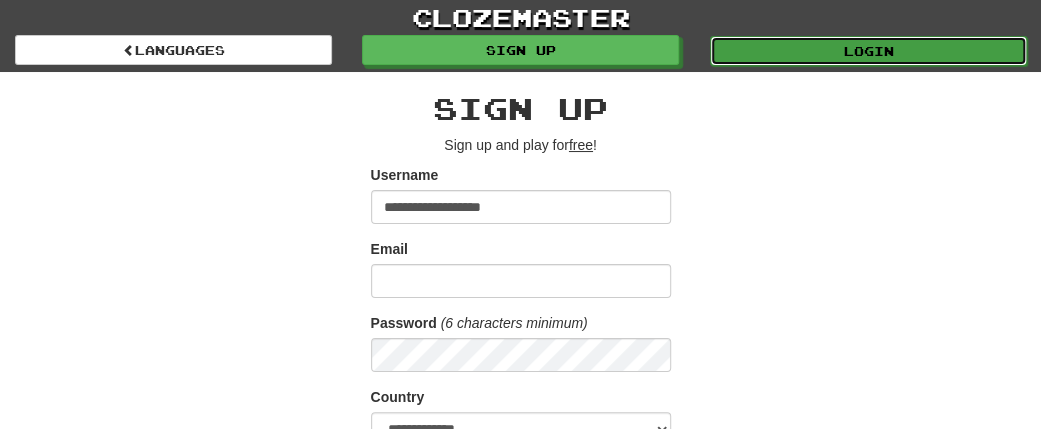 click on "Login" at bounding box center (868, 51) 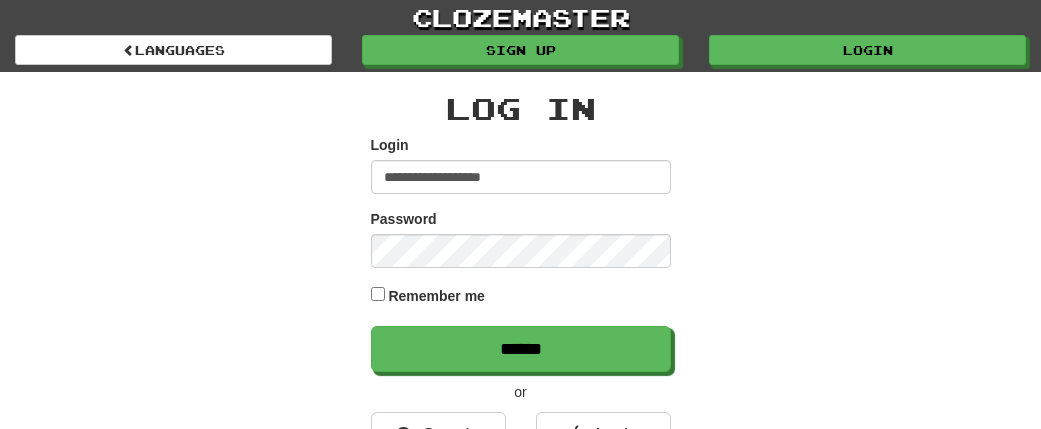 scroll, scrollTop: 0, scrollLeft: 0, axis: both 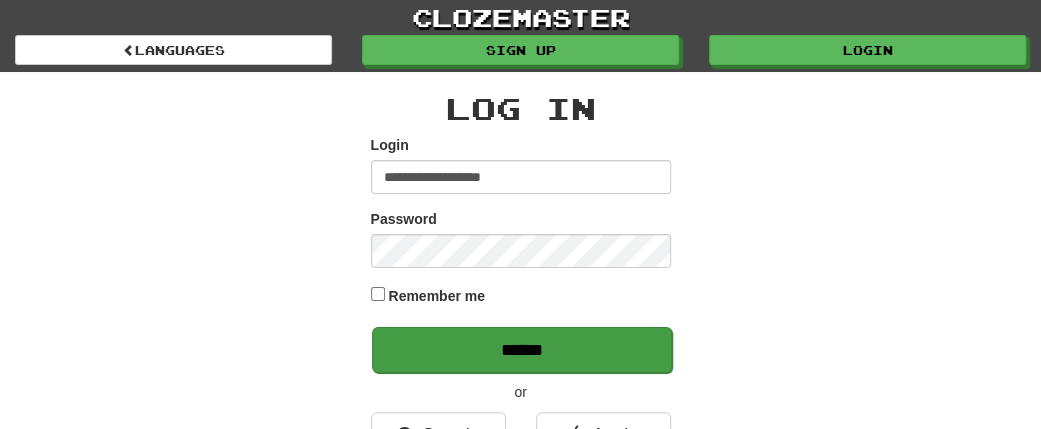 type on "**********" 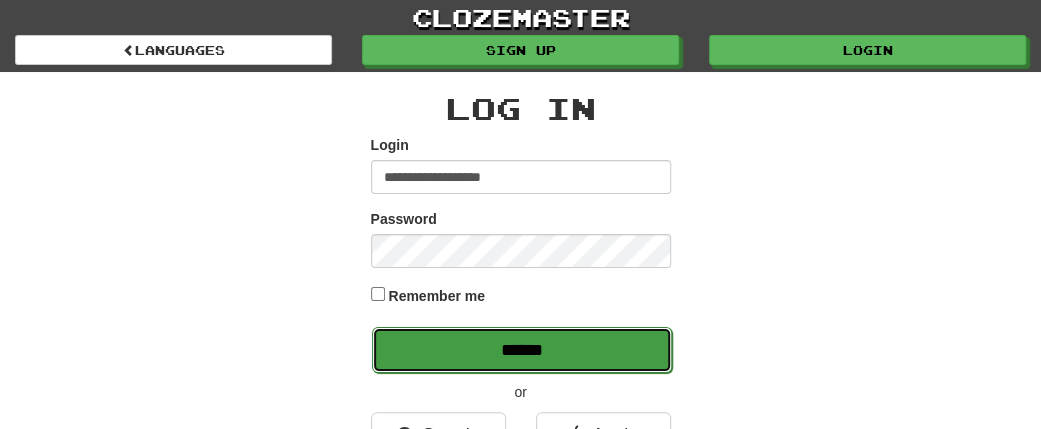 click on "******" at bounding box center [522, 350] 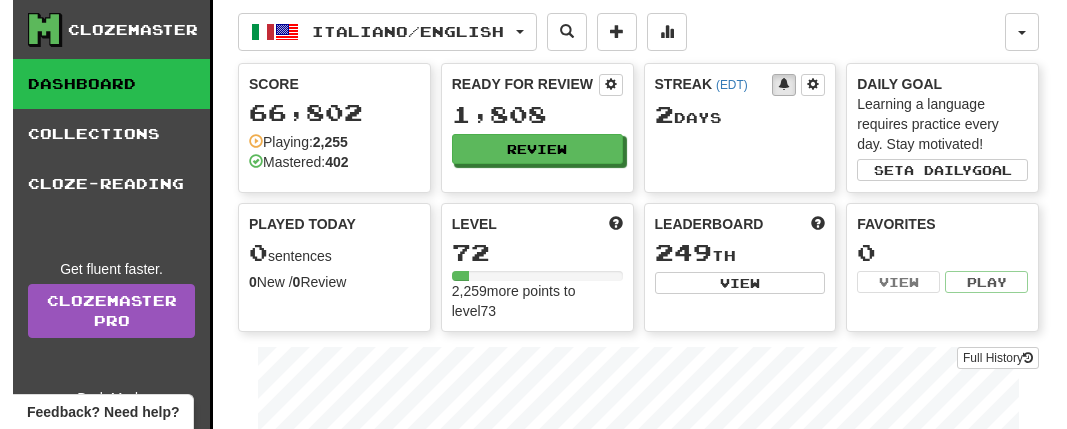 scroll, scrollTop: 0, scrollLeft: 0, axis: both 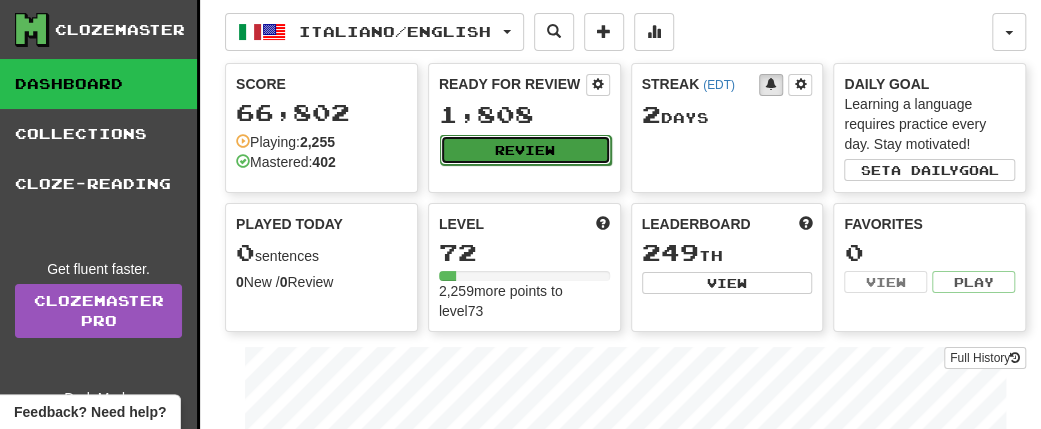 click on "Review" at bounding box center (525, 150) 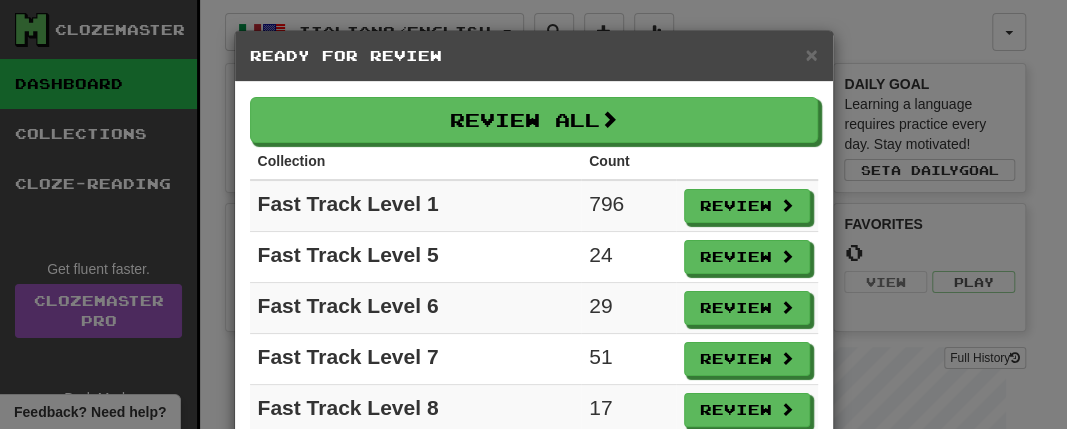 scroll, scrollTop: 166, scrollLeft: 0, axis: vertical 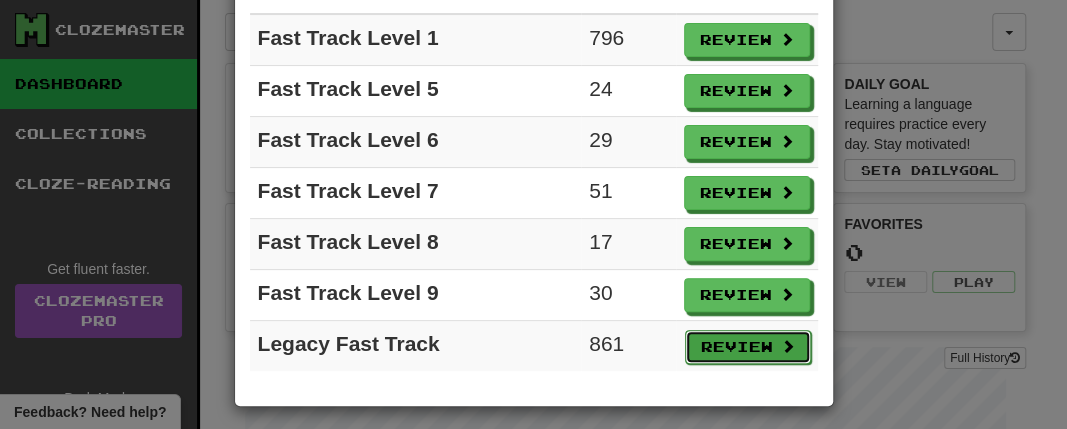 click on "Review" at bounding box center (748, 347) 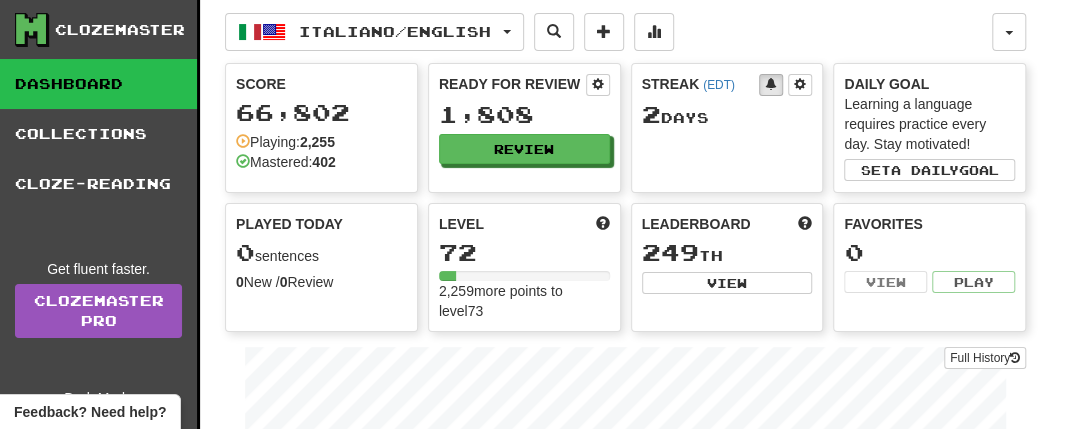 select on "**" 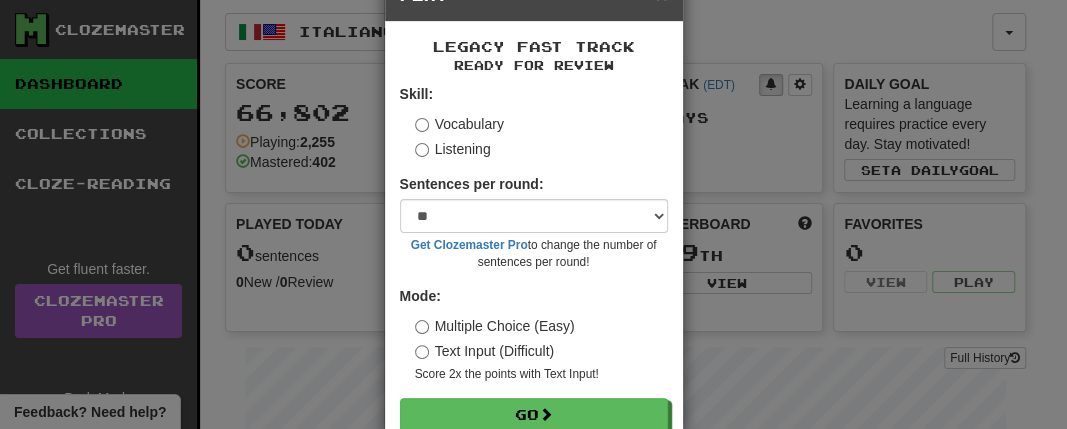 scroll, scrollTop: 109, scrollLeft: 0, axis: vertical 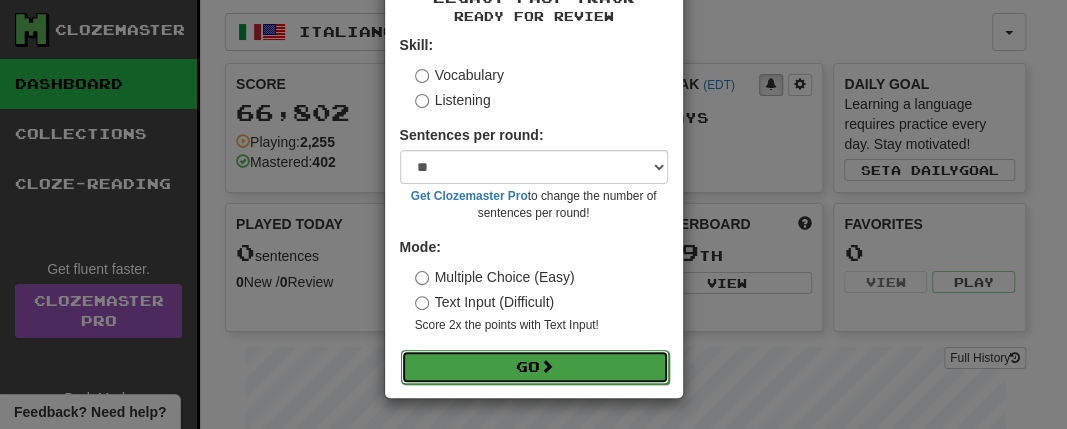 click on "Go" at bounding box center (535, 367) 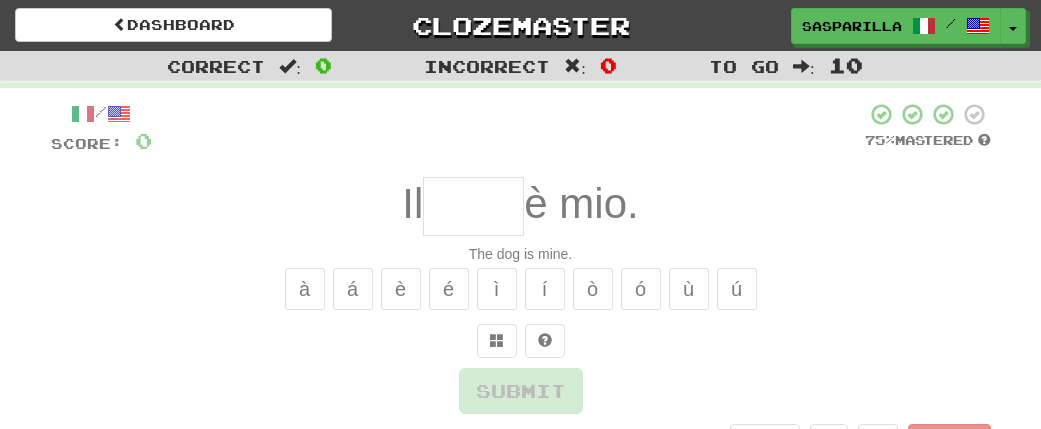scroll, scrollTop: 0, scrollLeft: 0, axis: both 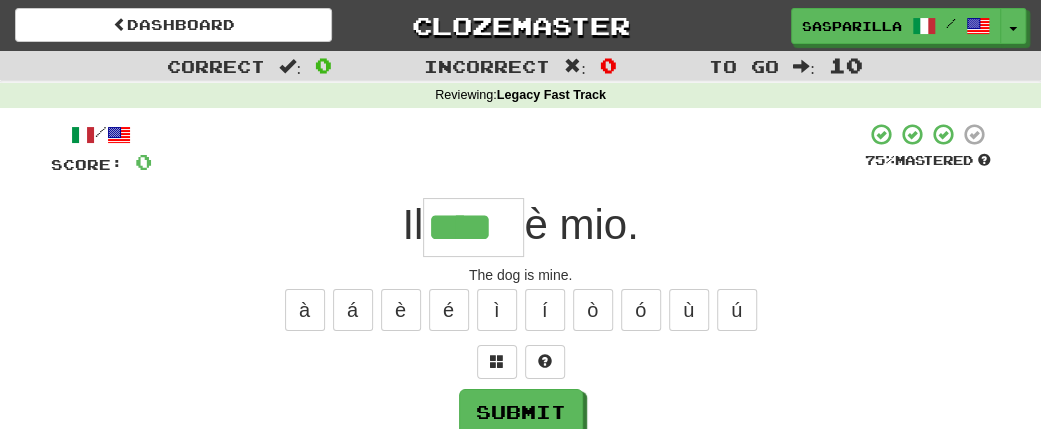 type on "****" 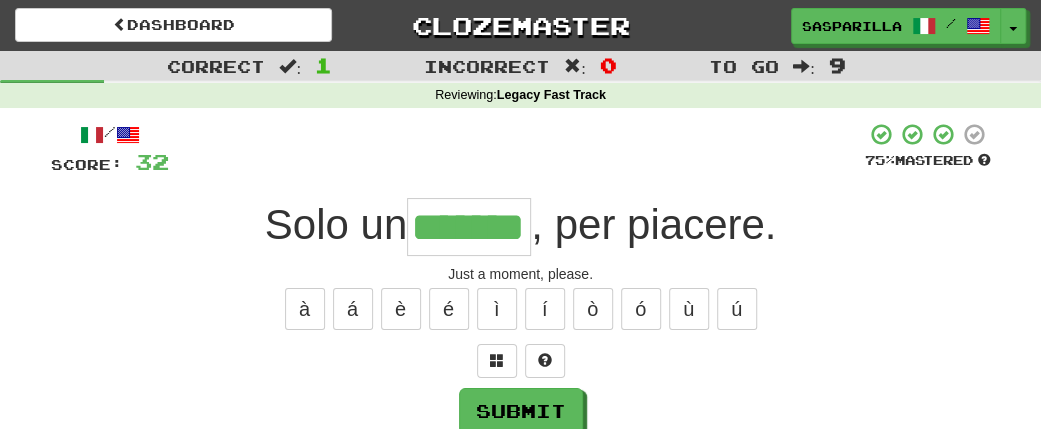 scroll, scrollTop: 0, scrollLeft: 59, axis: horizontal 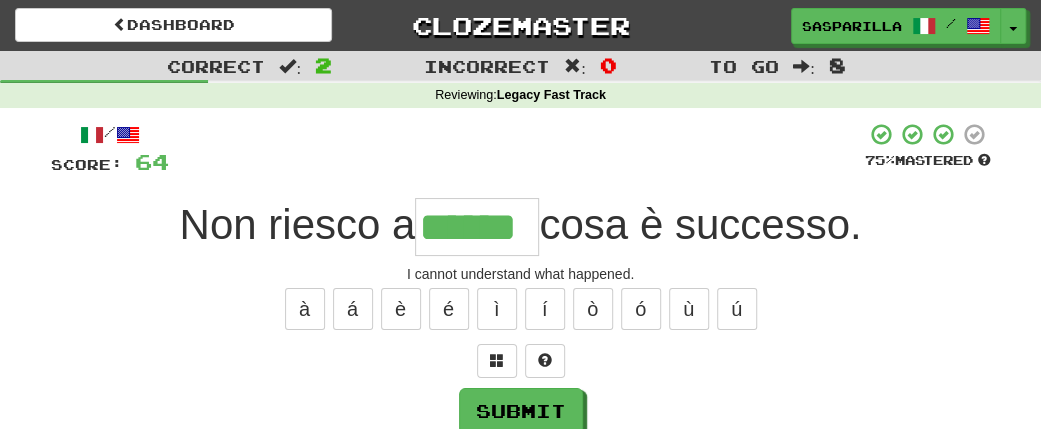 type on "******" 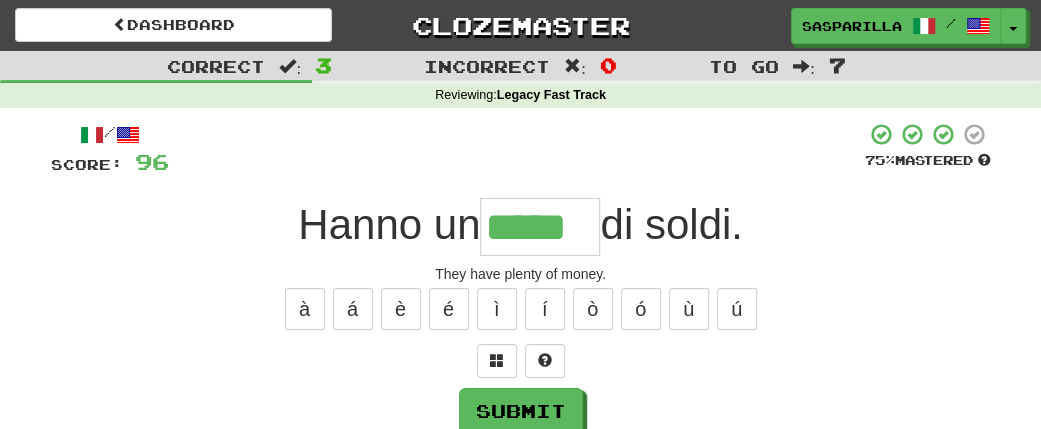 type on "*****" 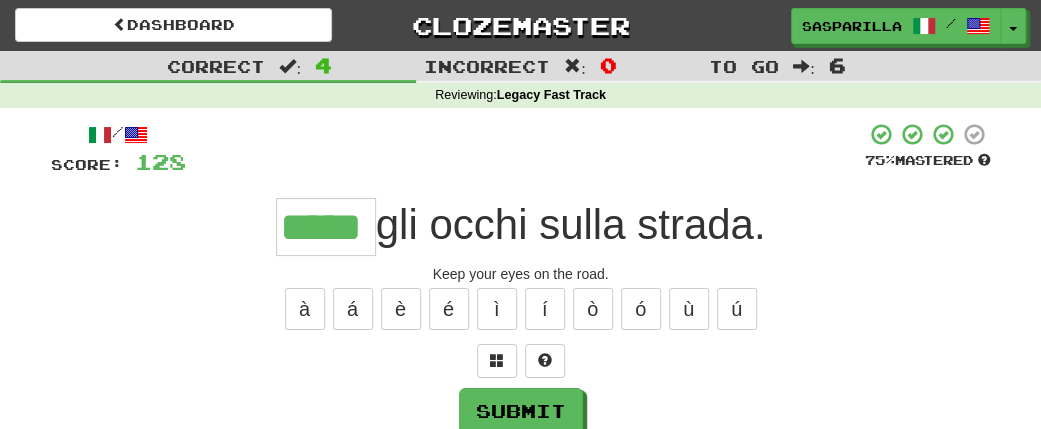 type on "*****" 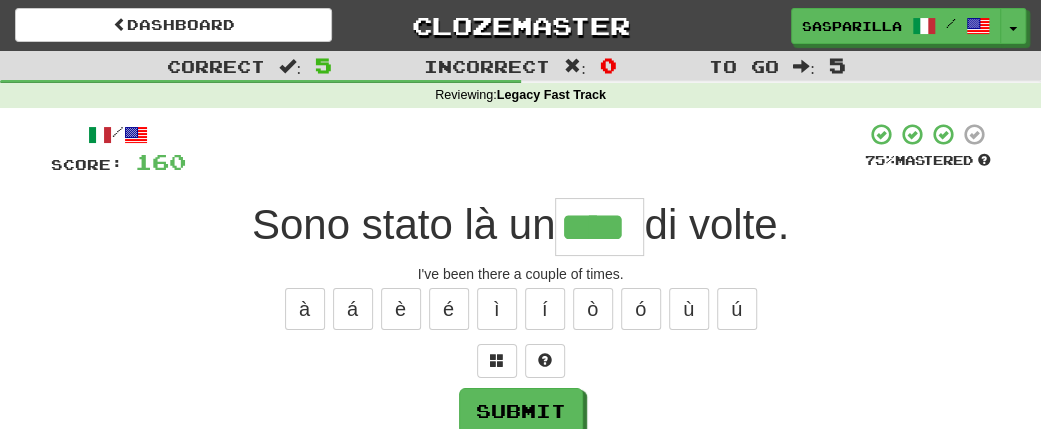 type on "****" 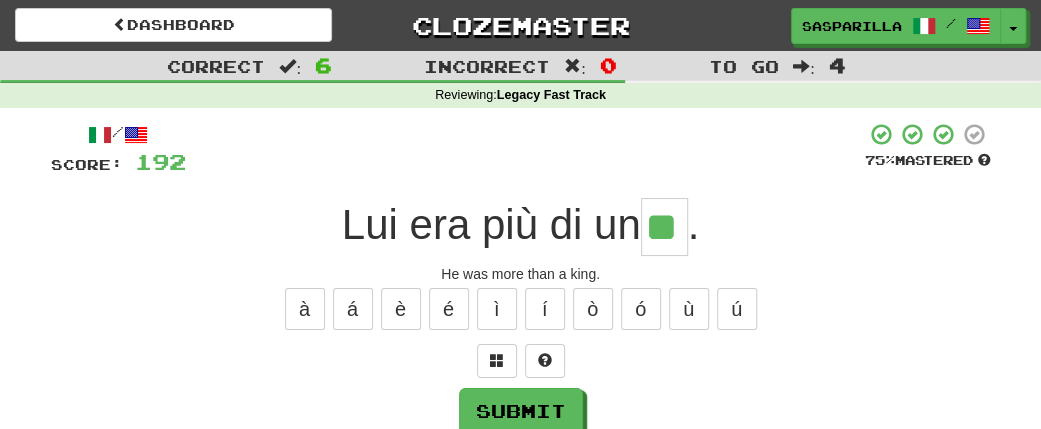 type on "**" 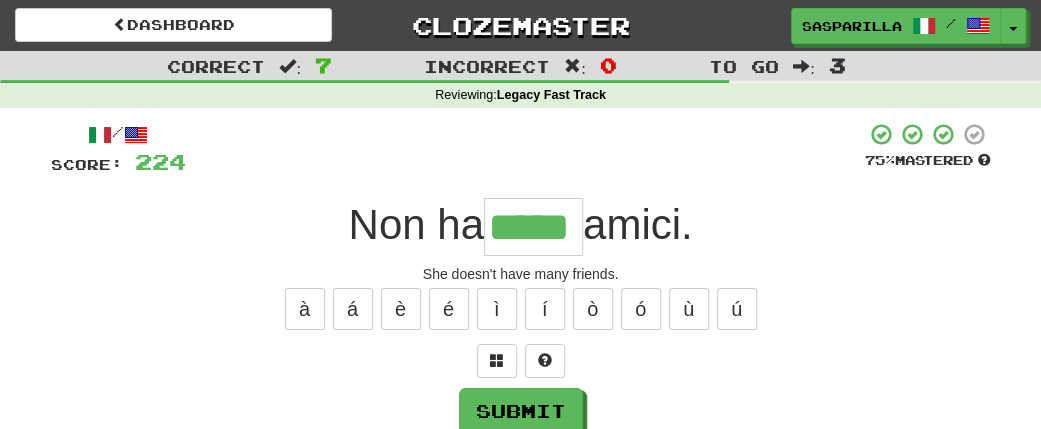 type on "*****" 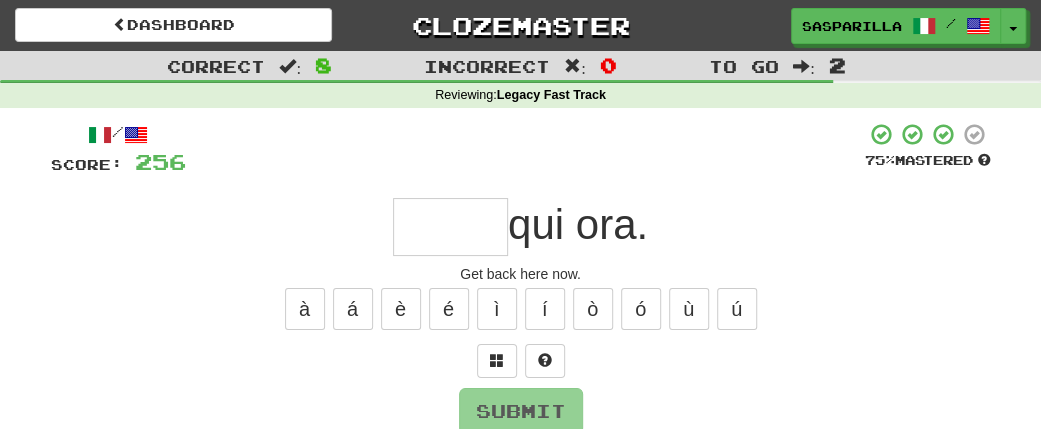 type on "*" 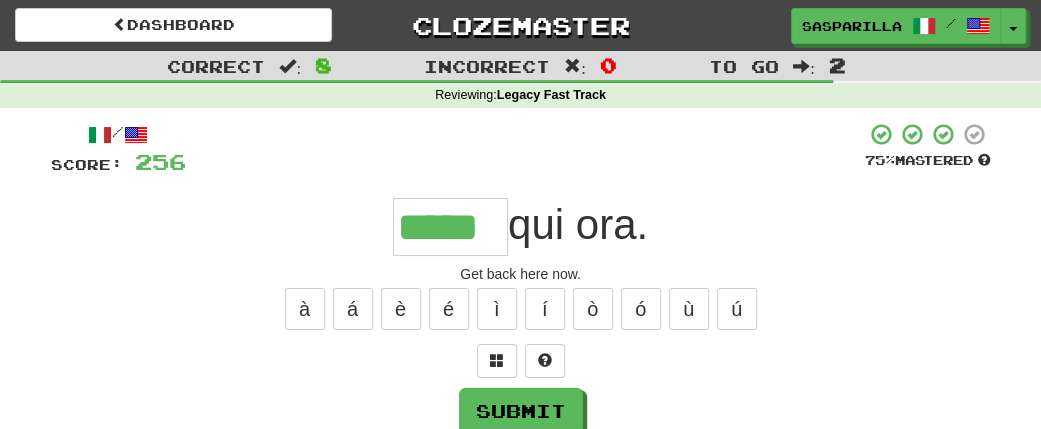 type on "*****" 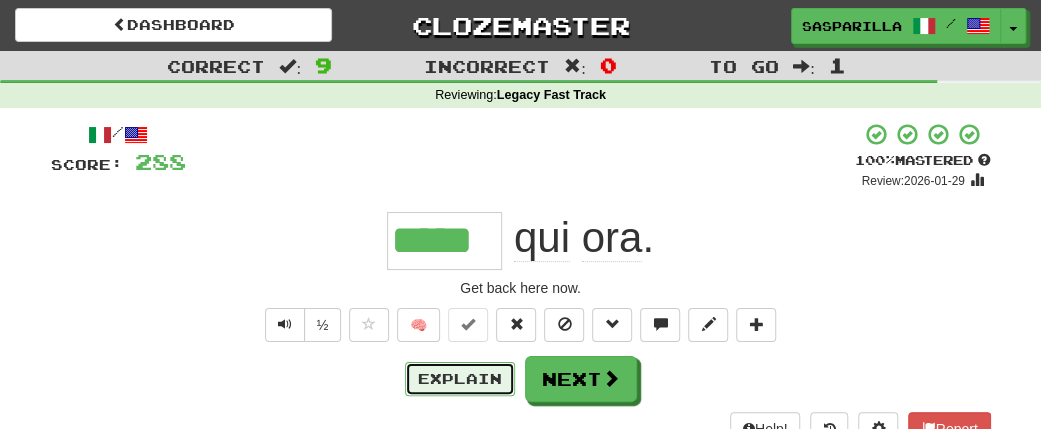click on "Explain" at bounding box center (460, 379) 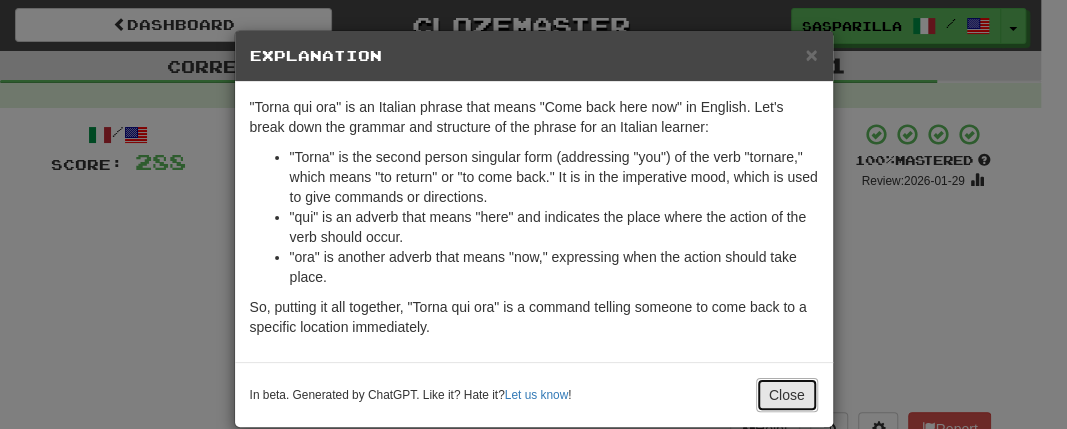 click on "Close" at bounding box center [787, 395] 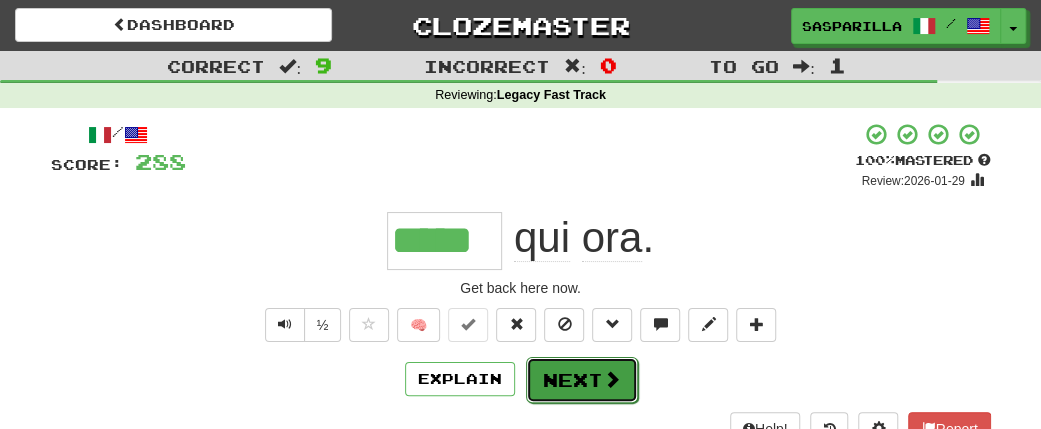 click on "Next" at bounding box center [582, 380] 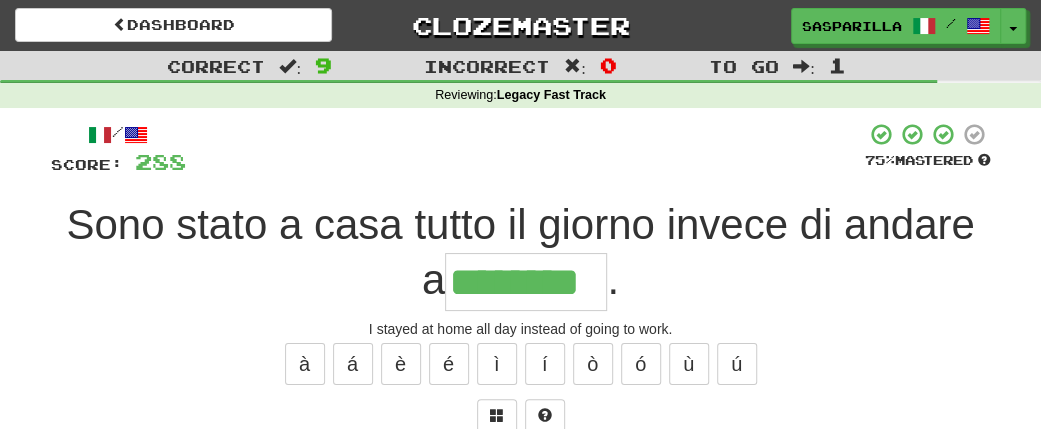 type on "********" 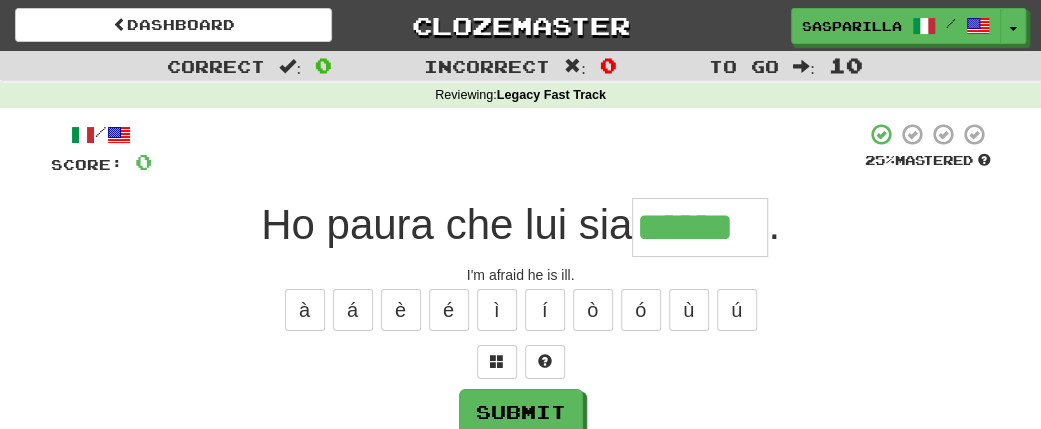 type on "******" 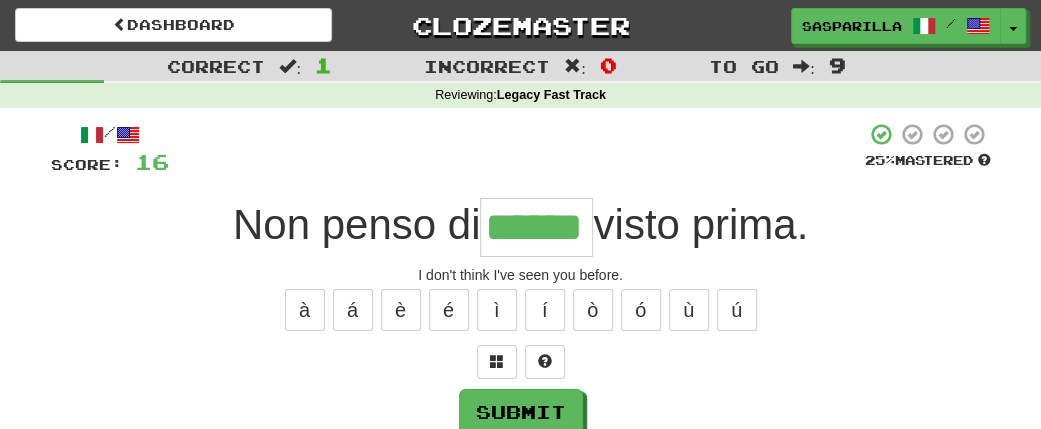 type on "******" 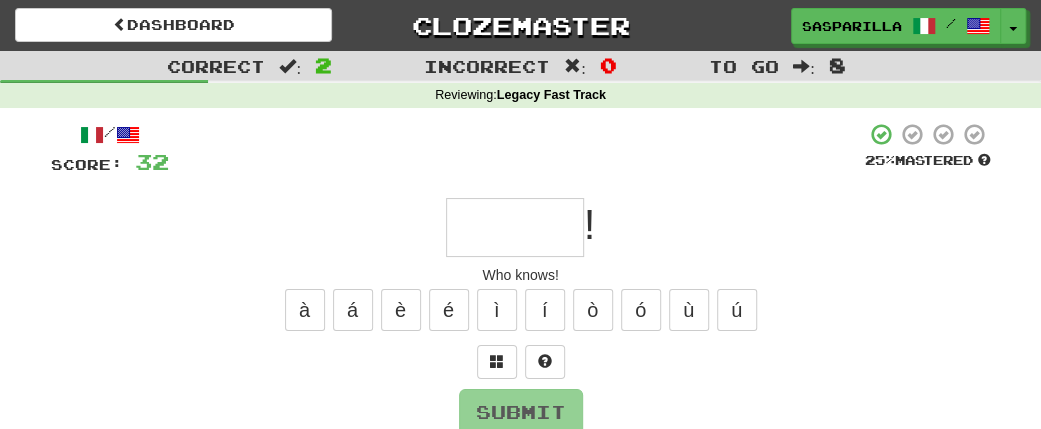 type on "*" 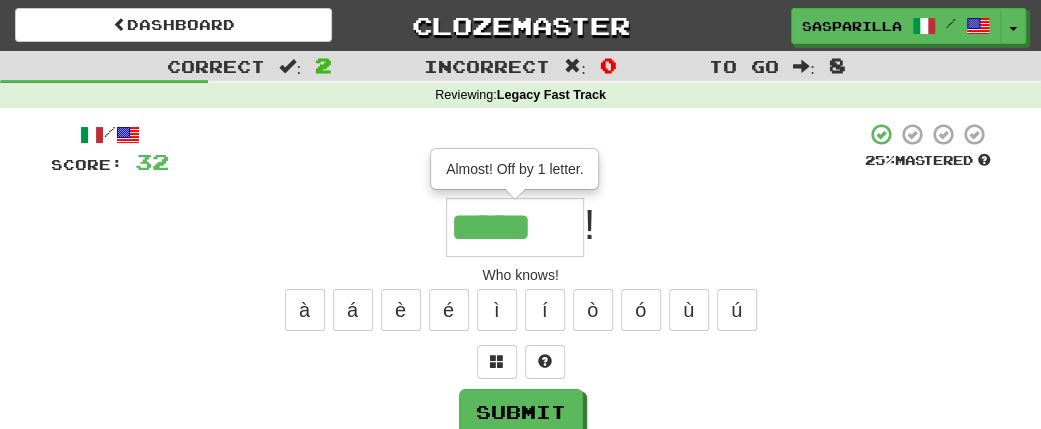 click on "*****" at bounding box center [515, 227] 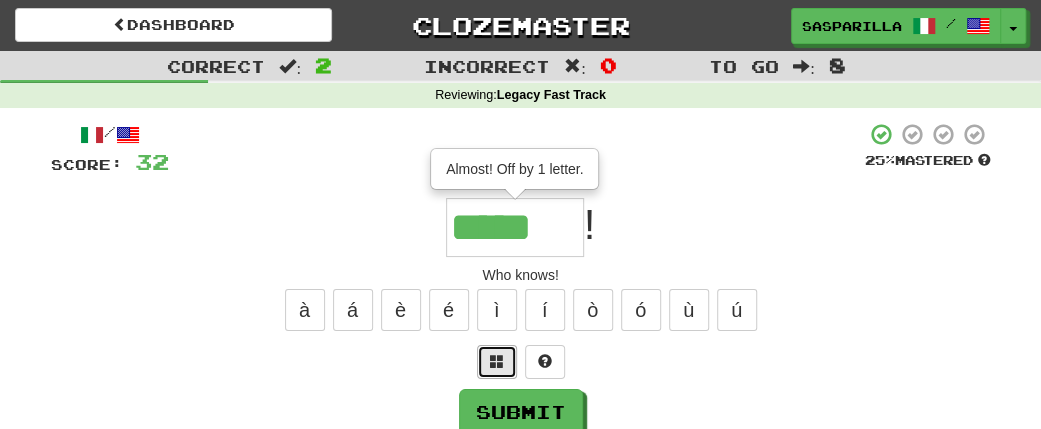 click at bounding box center [497, 361] 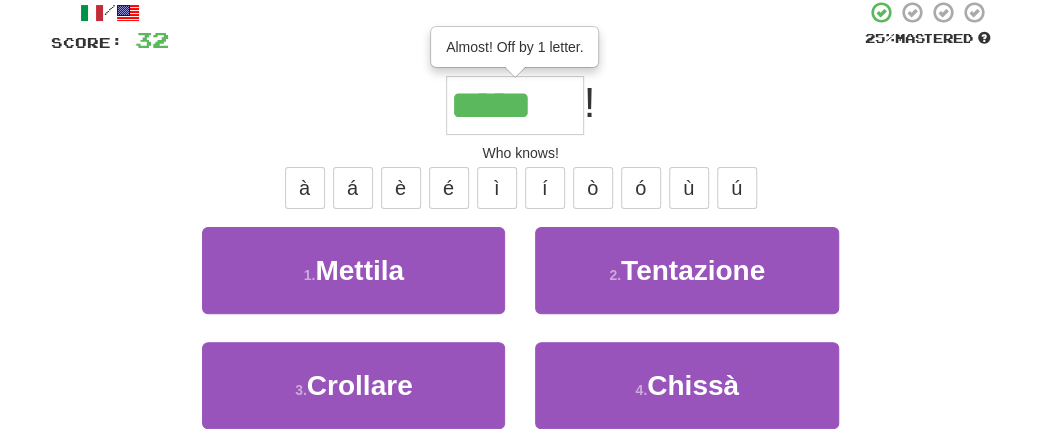 scroll, scrollTop: 150, scrollLeft: 0, axis: vertical 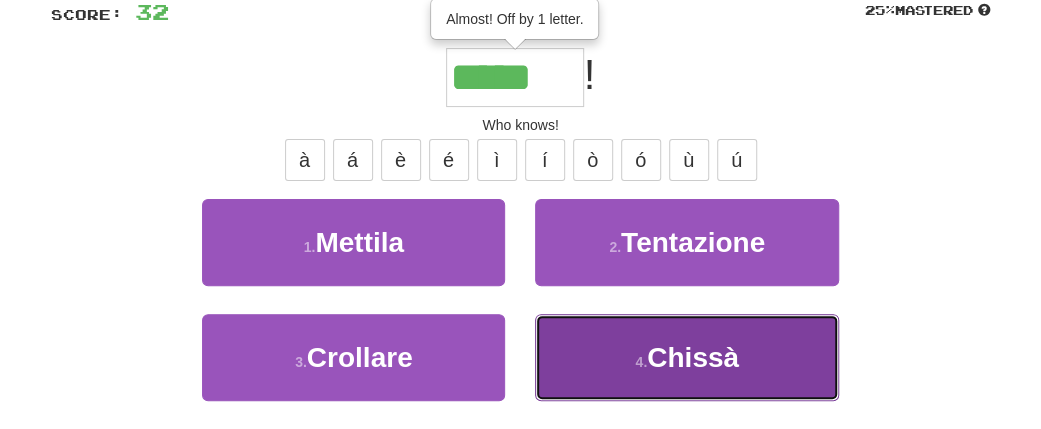 click on "Chissà" at bounding box center (693, 357) 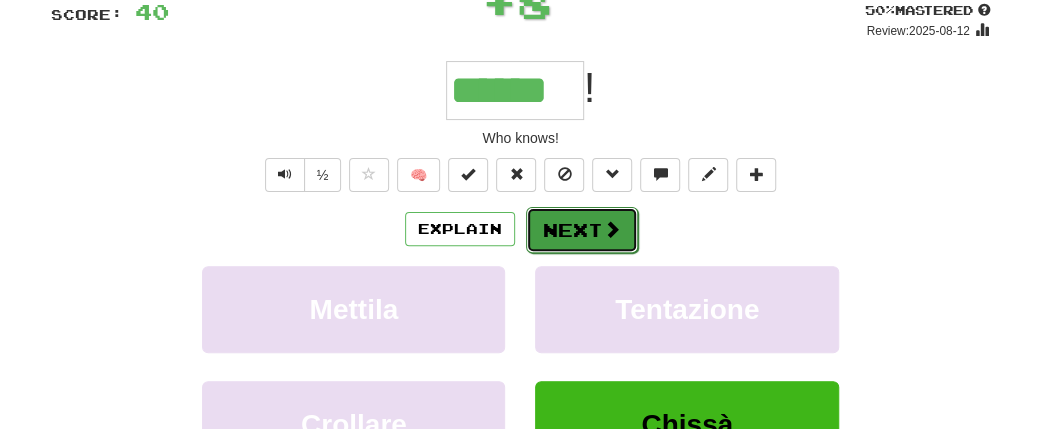 click on "Next" at bounding box center [582, 230] 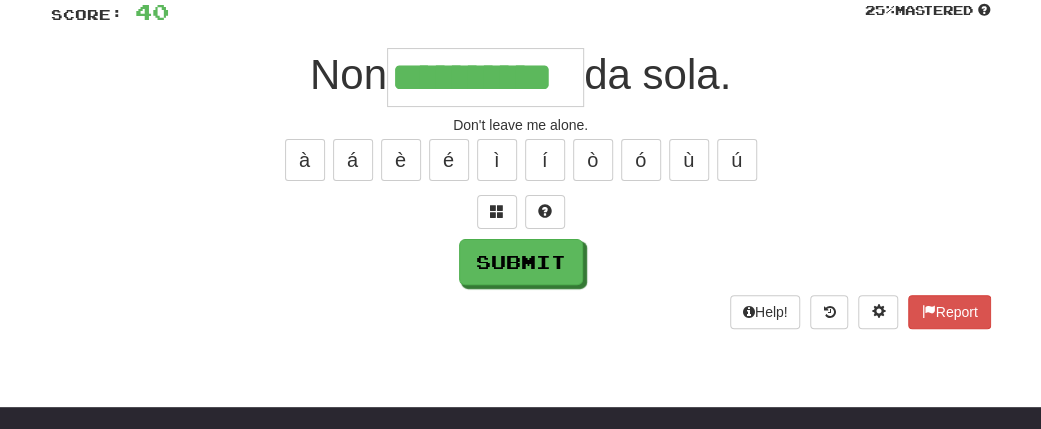 type on "**********" 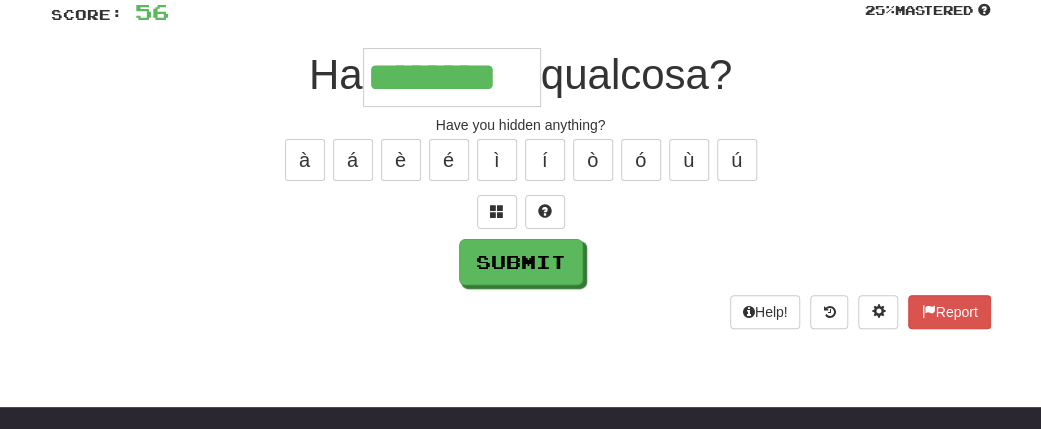 type on "********" 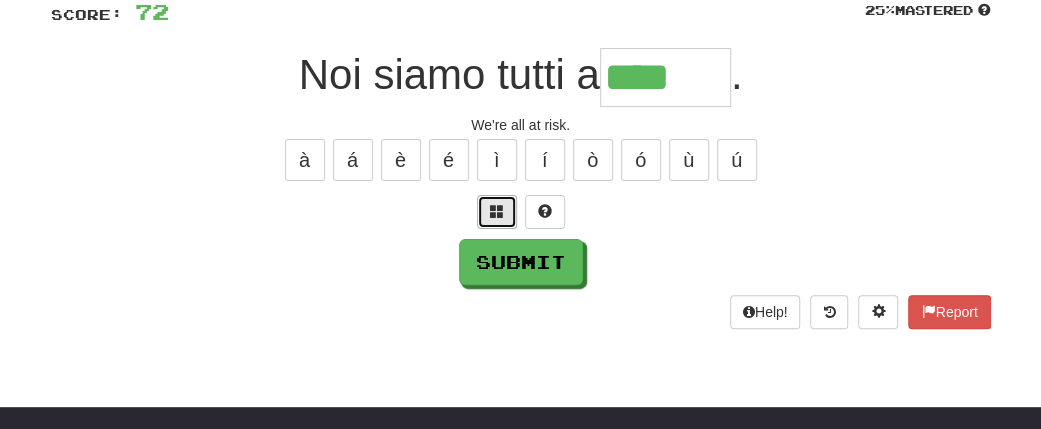 click at bounding box center (497, 211) 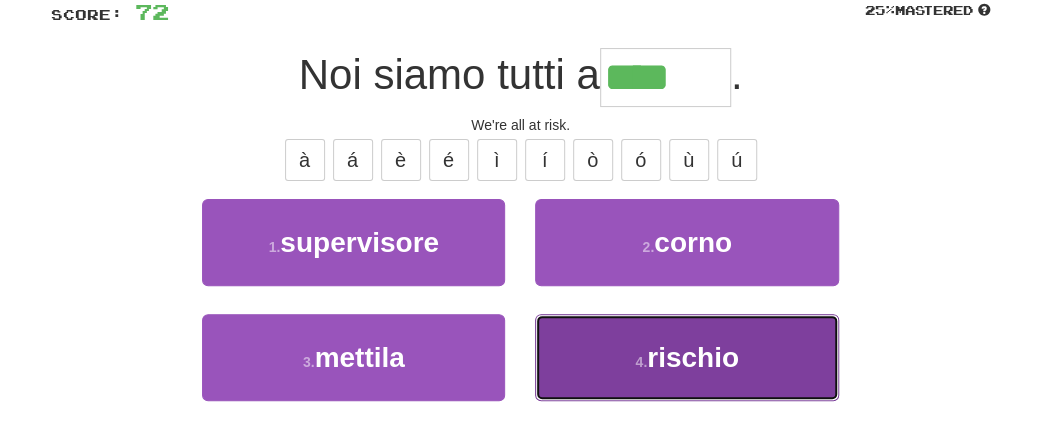 click on "rischio" at bounding box center [693, 357] 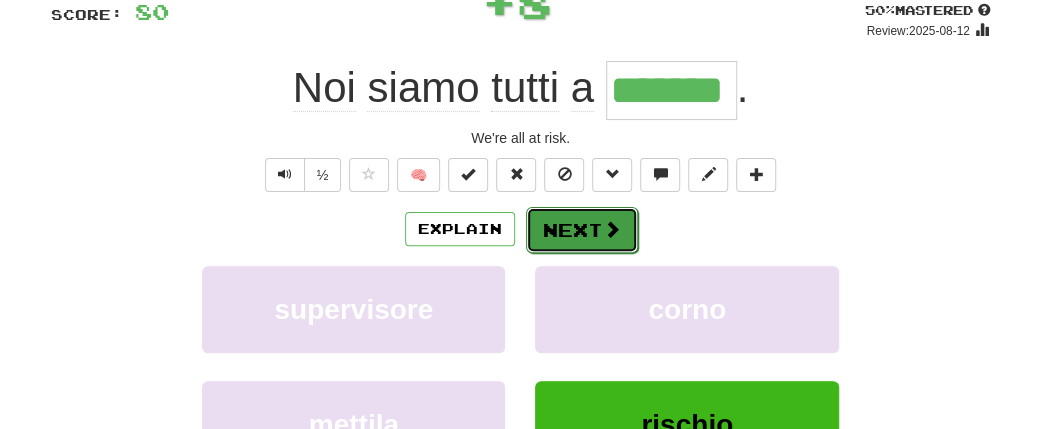 click on "Next" at bounding box center [582, 230] 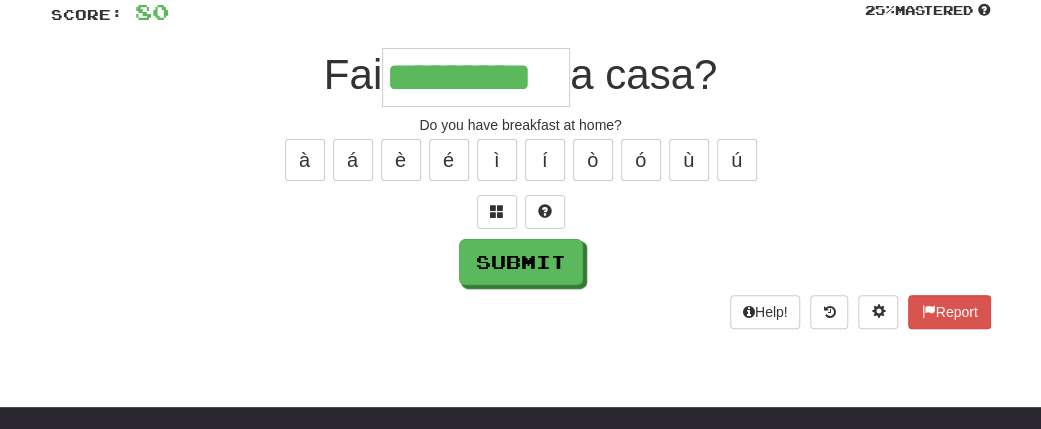 type on "*********" 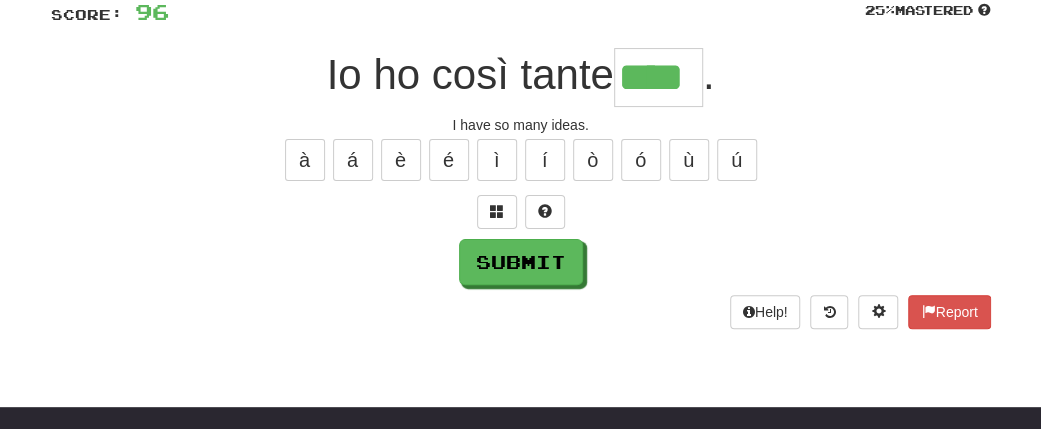 type on "****" 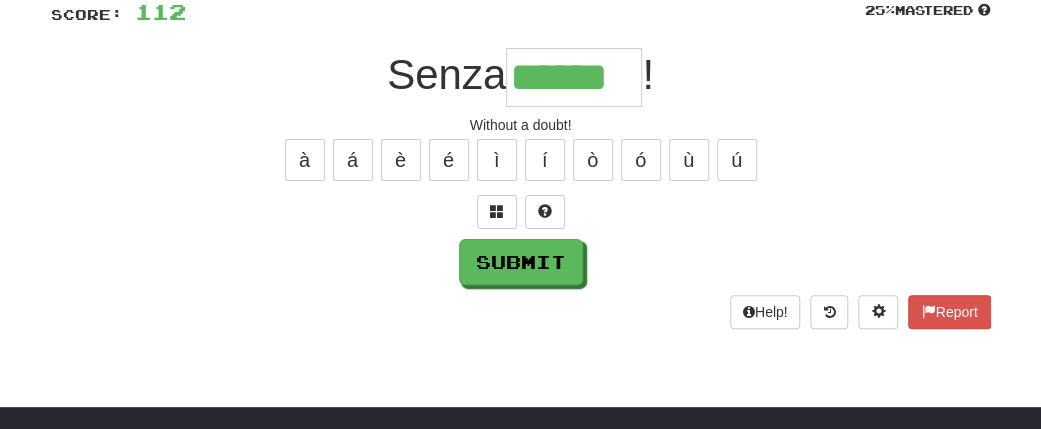 type on "******" 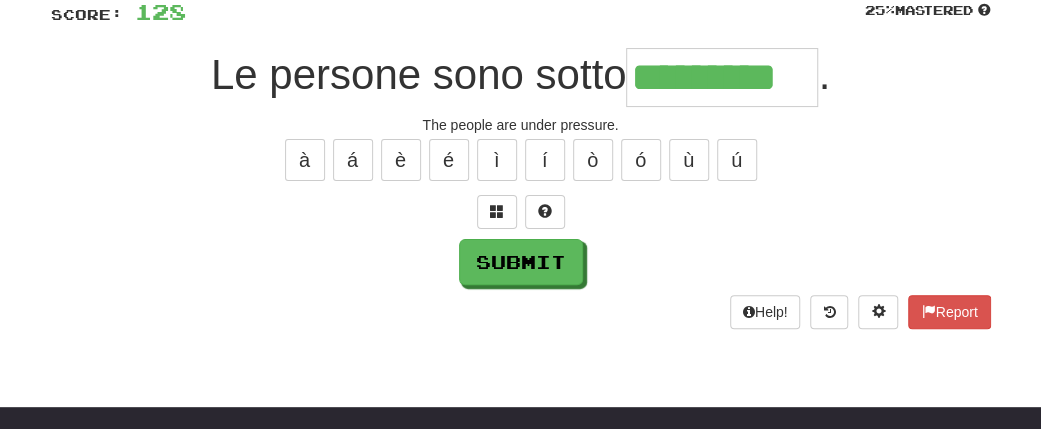 type on "*********" 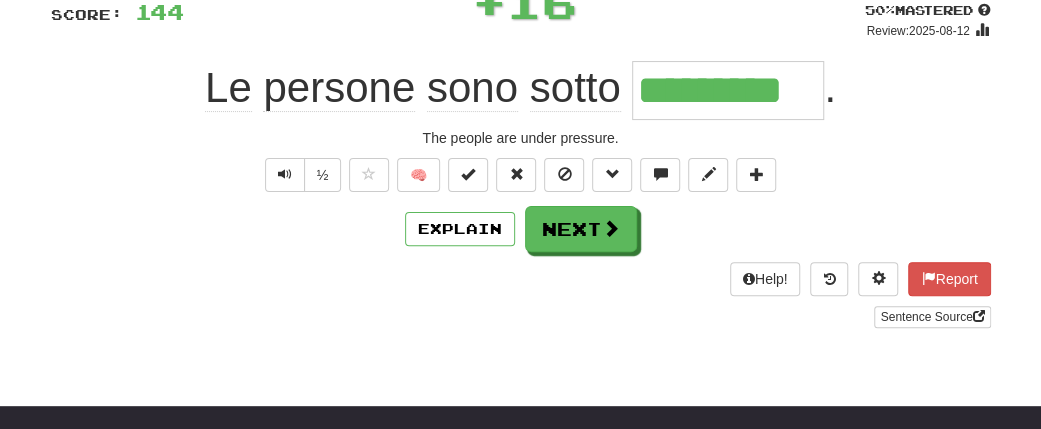 scroll, scrollTop: 238, scrollLeft: 0, axis: vertical 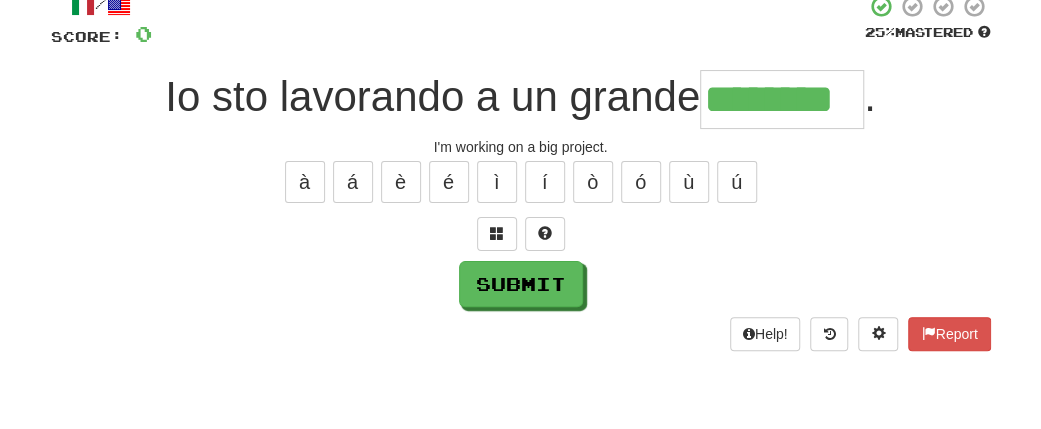 type on "********" 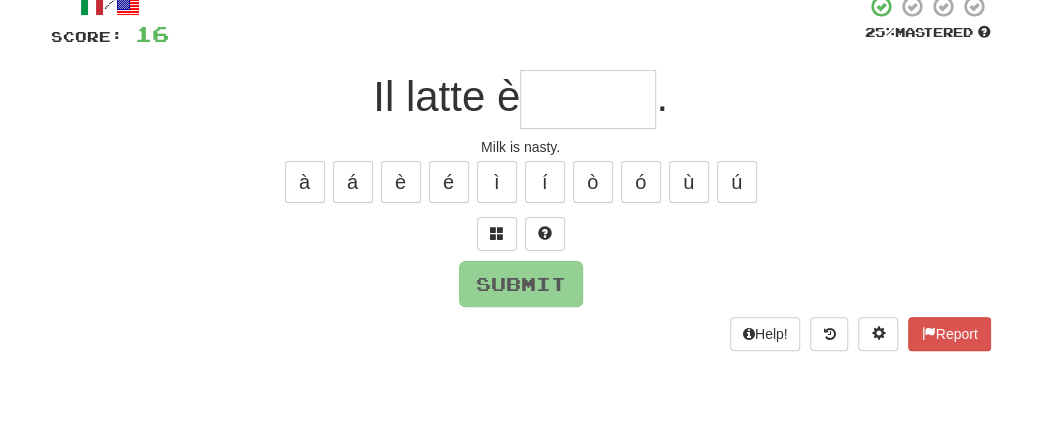 type on "*" 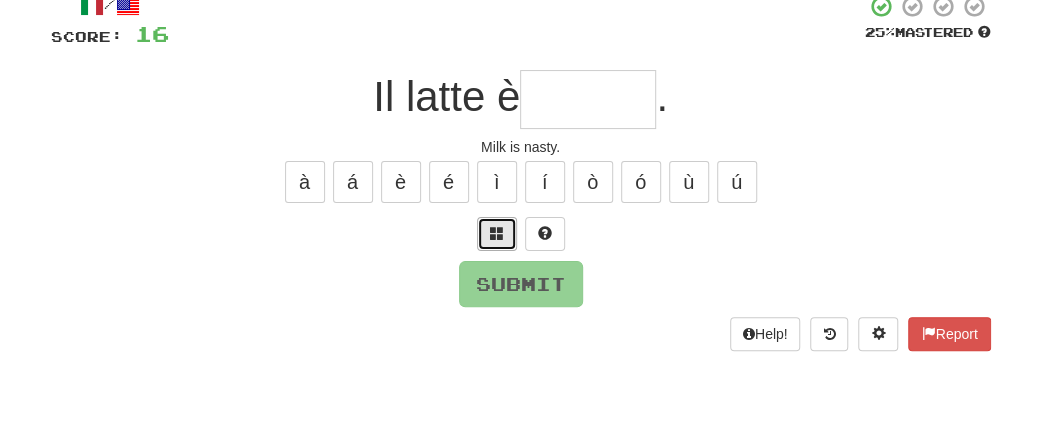 click at bounding box center (497, 233) 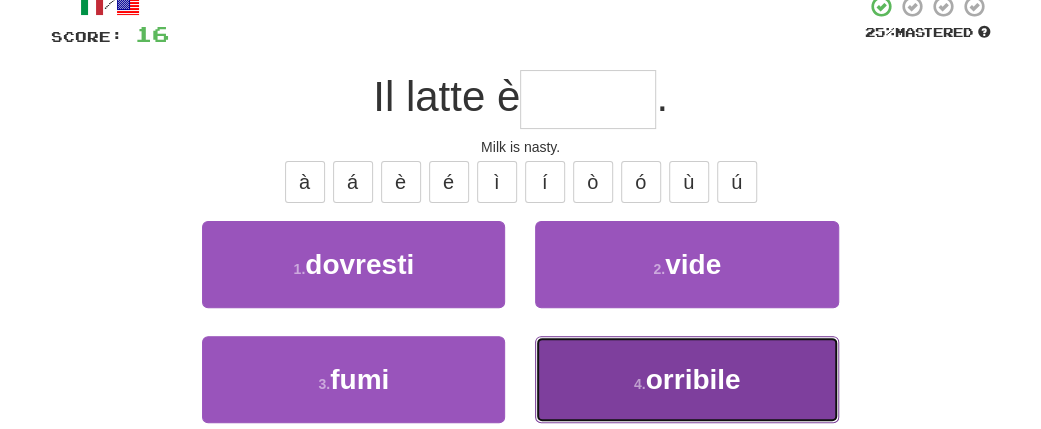 click on "orribile" at bounding box center [693, 379] 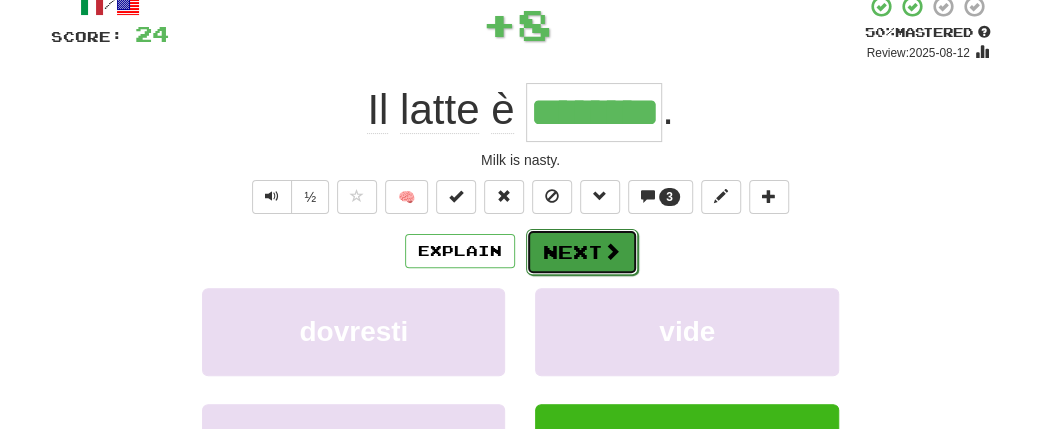 click on "Next" at bounding box center (582, 252) 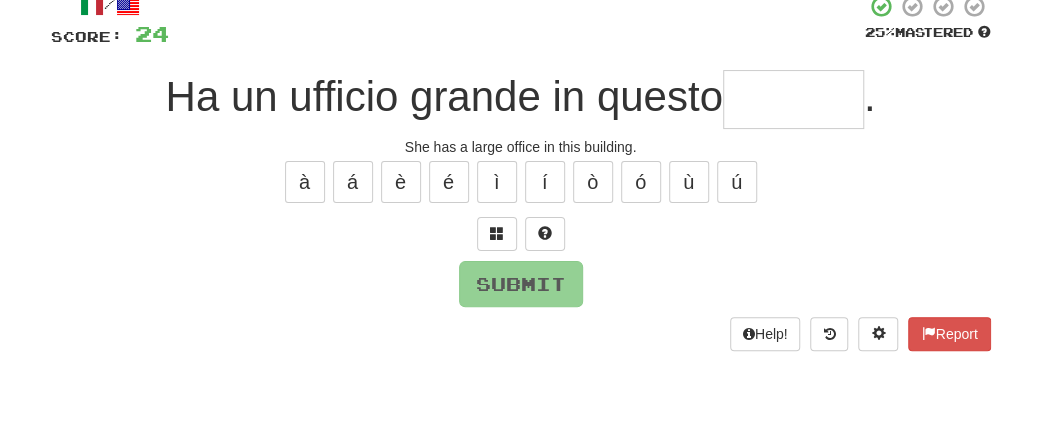 type on "*" 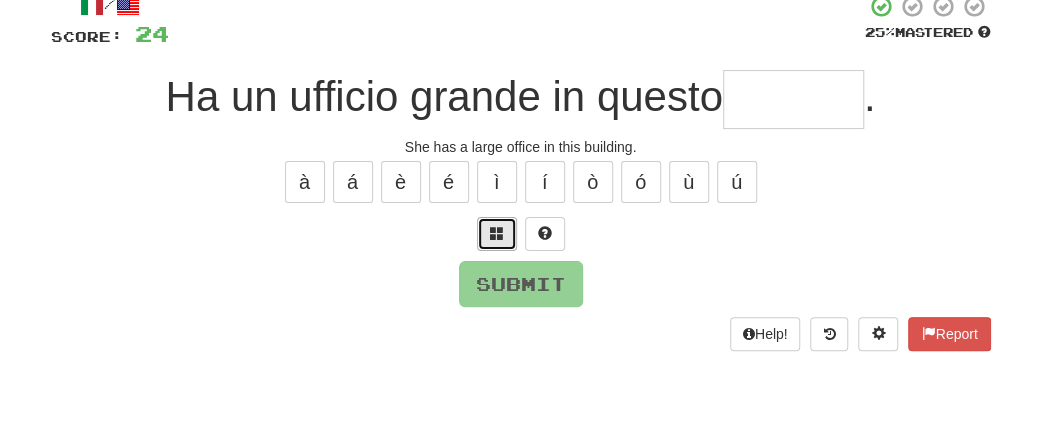 click at bounding box center [497, 233] 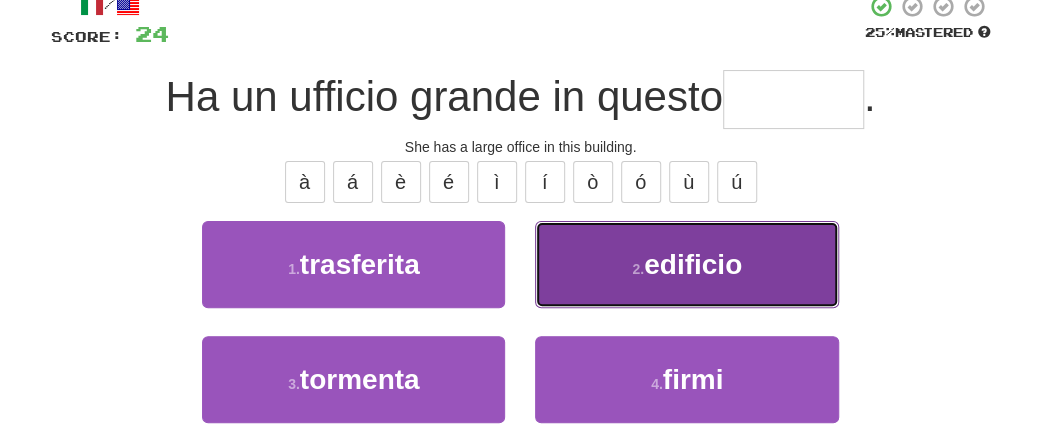click on "2 .  edificio" at bounding box center (686, 264) 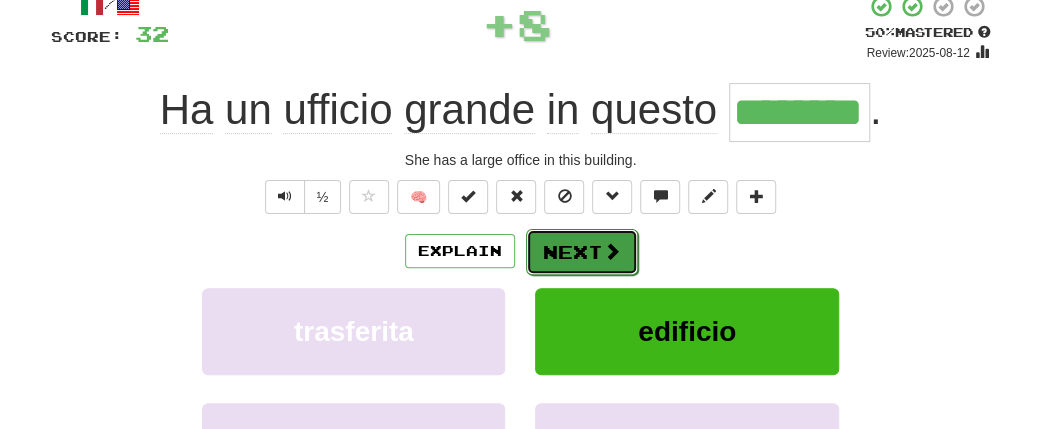 click on "Next" at bounding box center [582, 252] 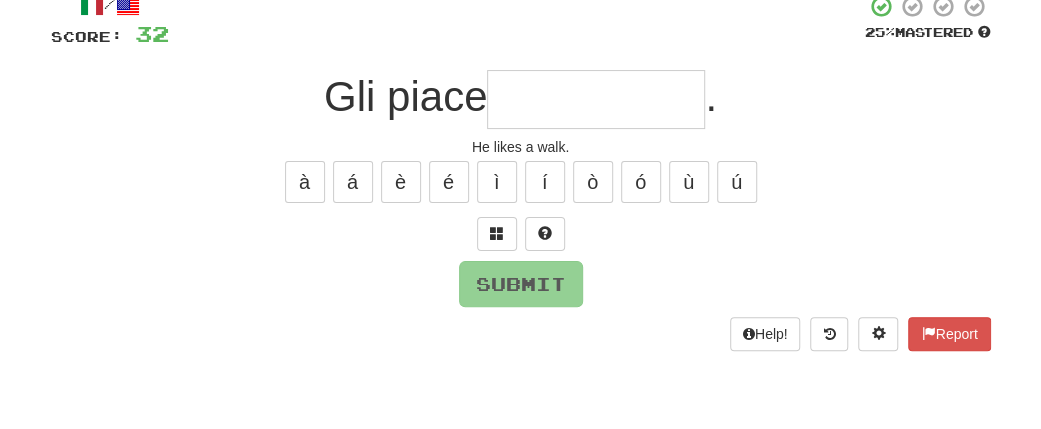 type on "*" 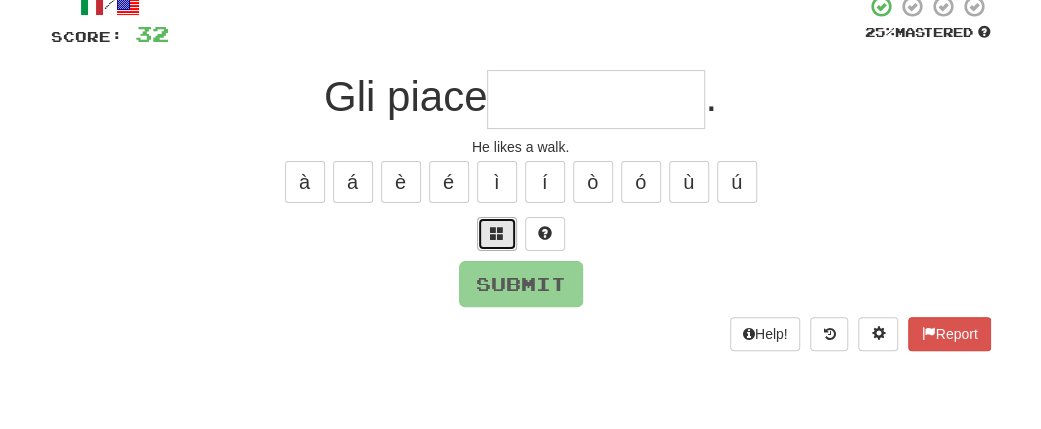 click at bounding box center (497, 233) 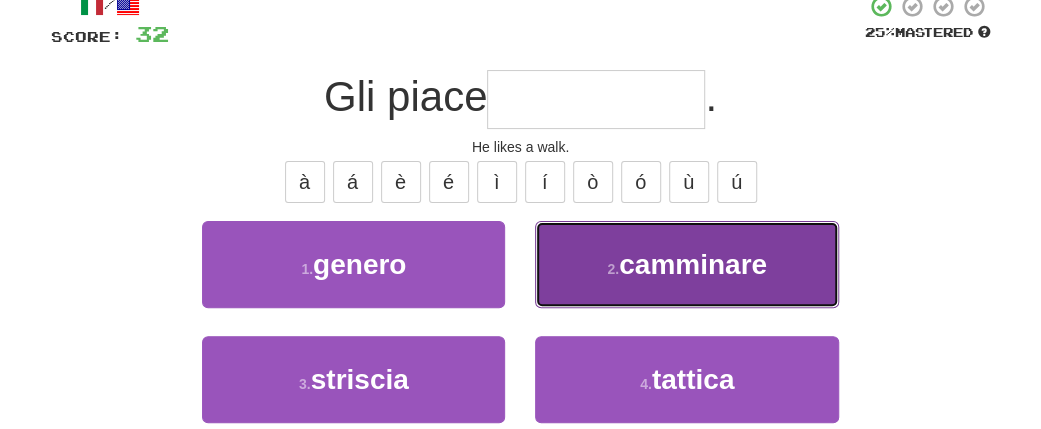 click on "camminare" at bounding box center [693, 264] 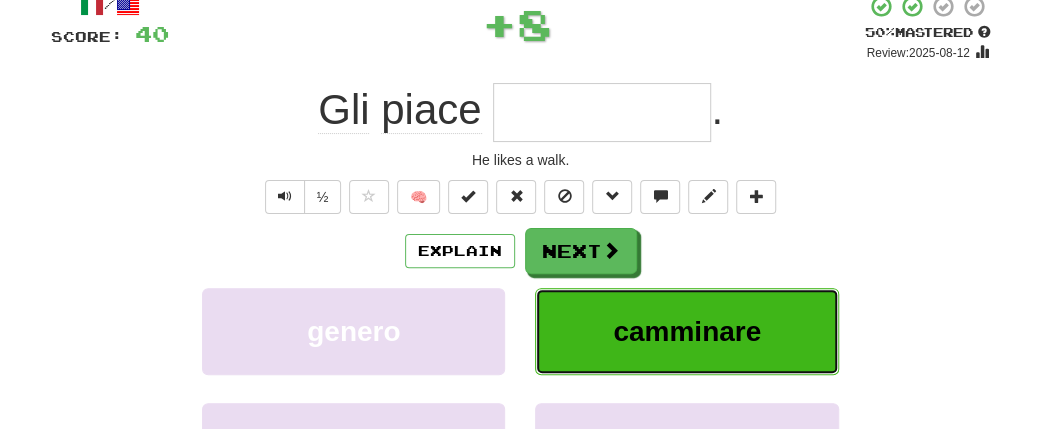 type on "*********" 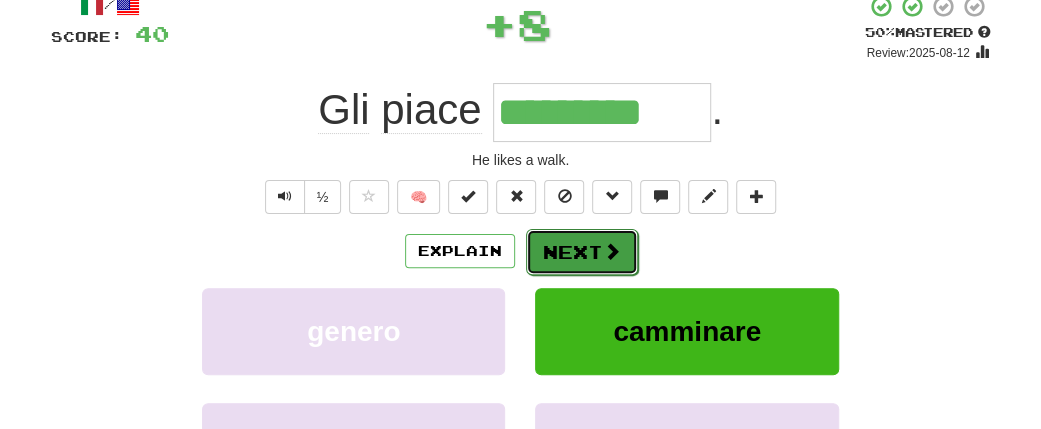 click on "Next" at bounding box center (582, 252) 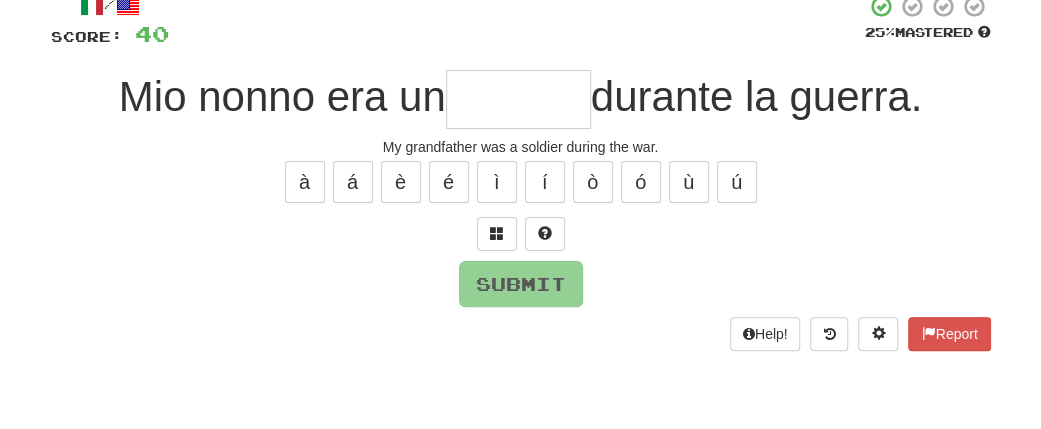 type on "*" 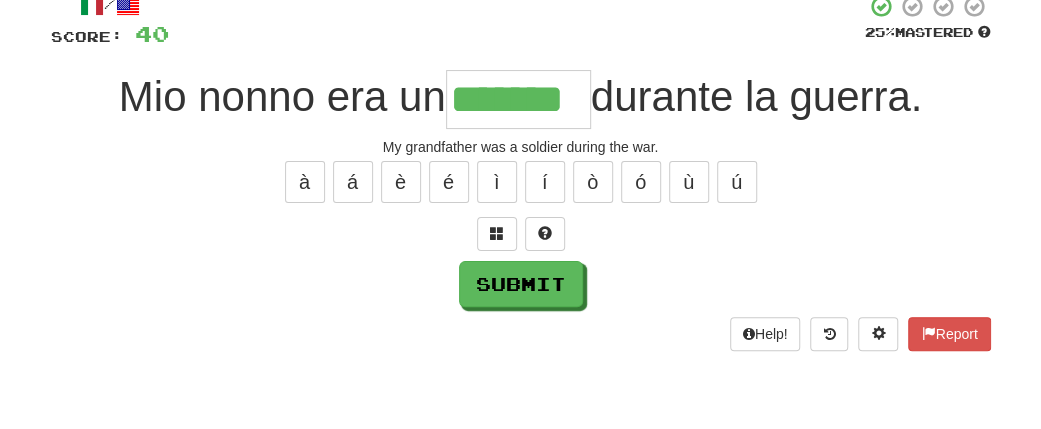 type on "*******" 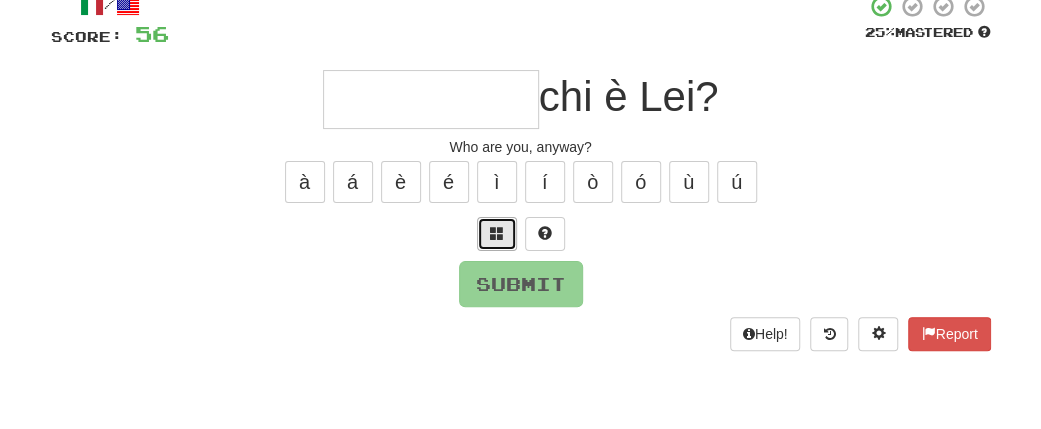 click at bounding box center [497, 233] 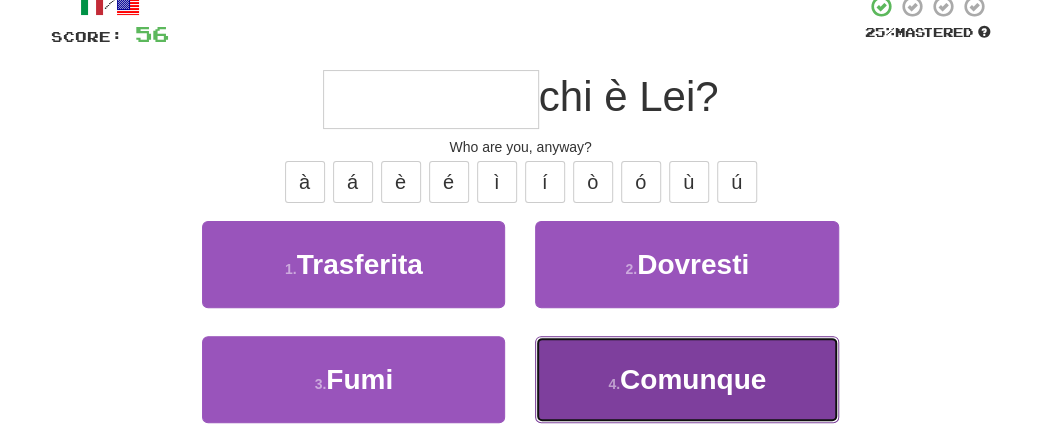 click on "Comunque" at bounding box center (693, 379) 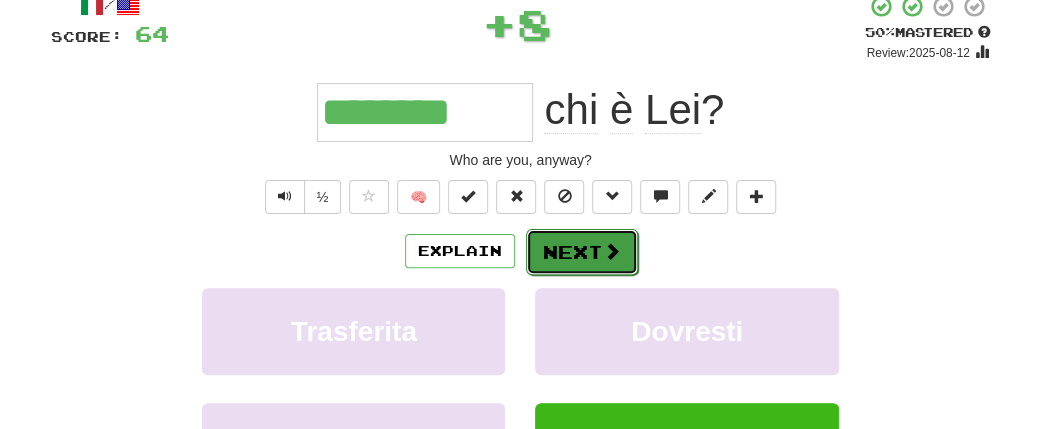 click on "Next" at bounding box center (582, 252) 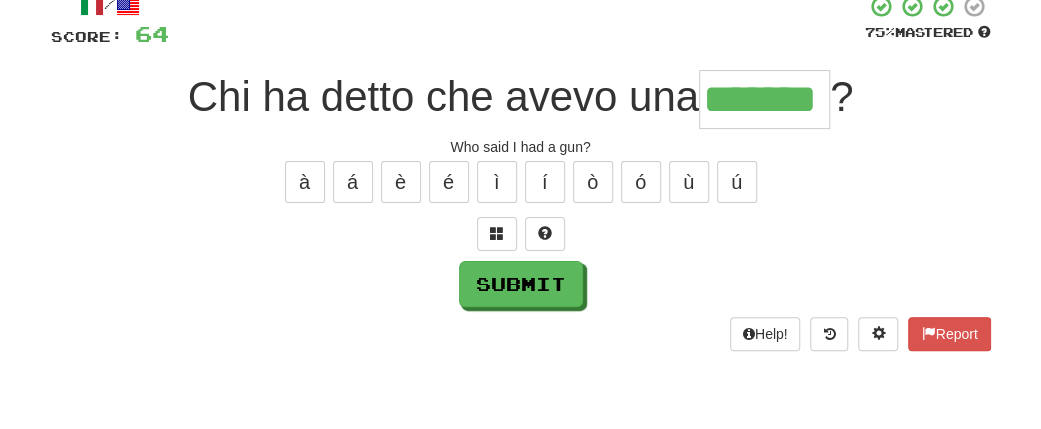 type on "*******" 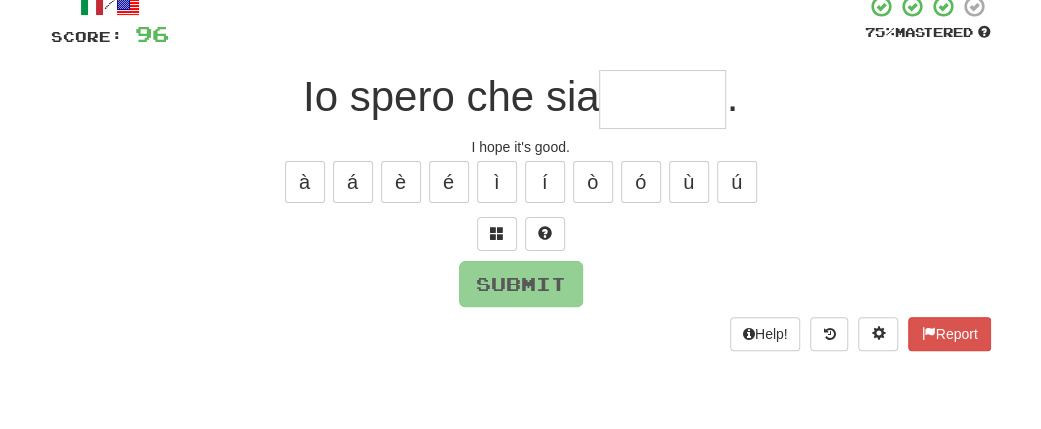 type on "*" 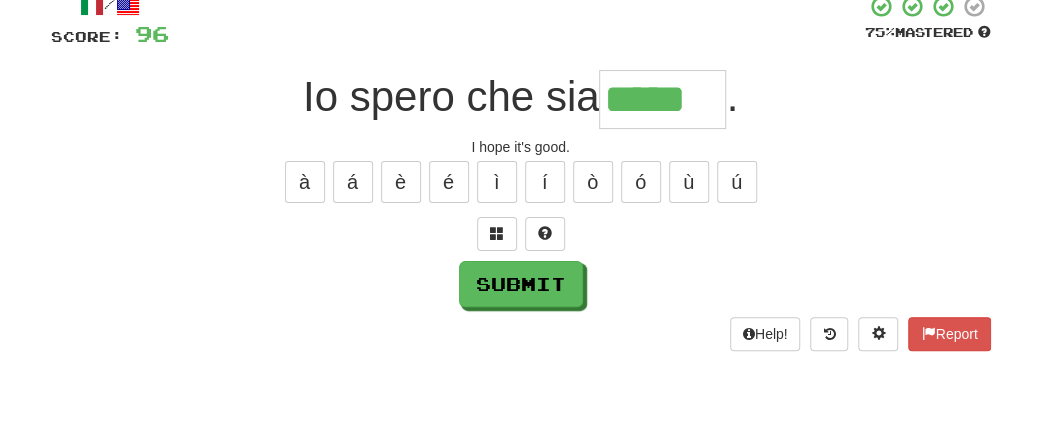 type on "*****" 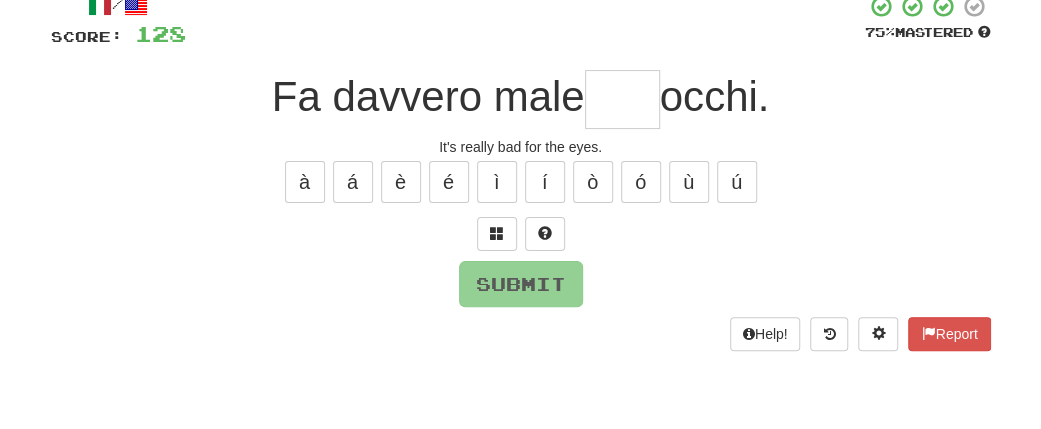 type on "*" 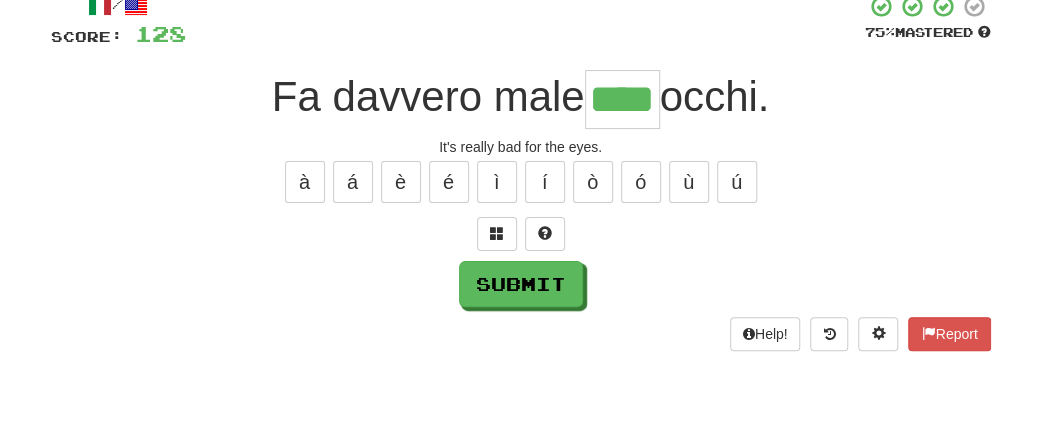 type on "****" 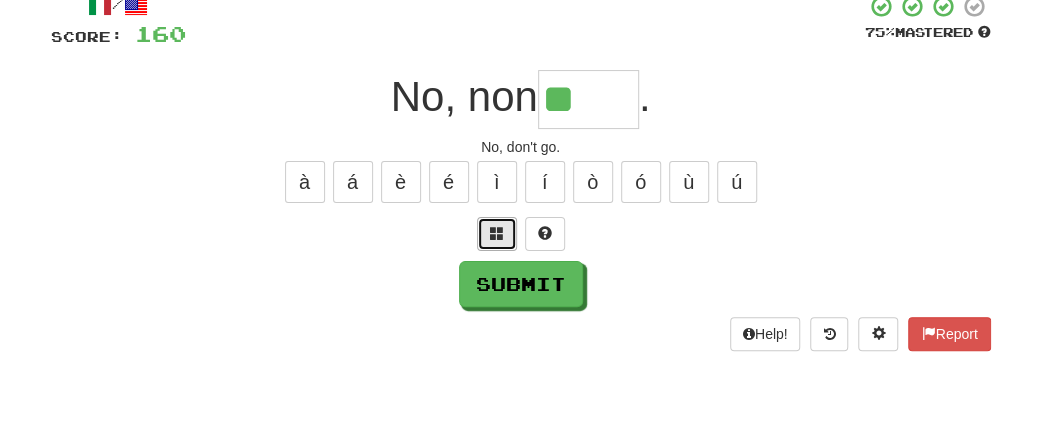 click at bounding box center (497, 233) 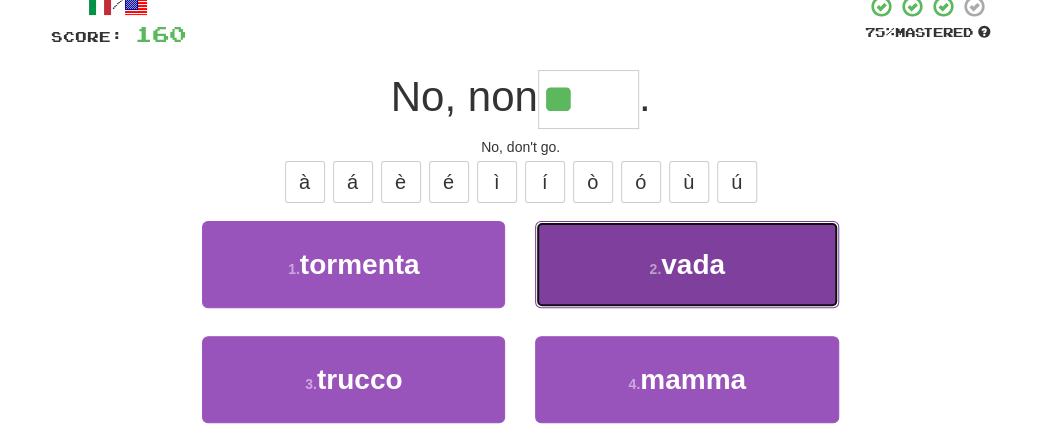 click on "2 .  vada" at bounding box center (686, 264) 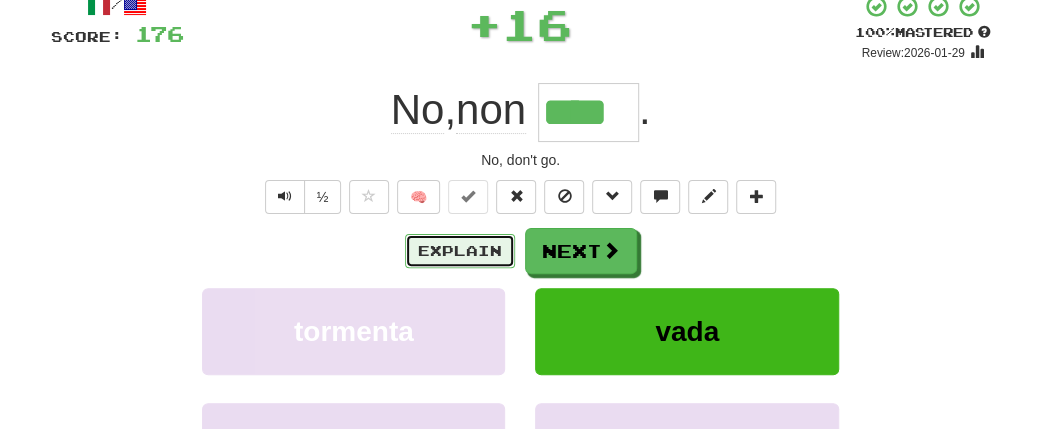 click on "Explain" at bounding box center [460, 251] 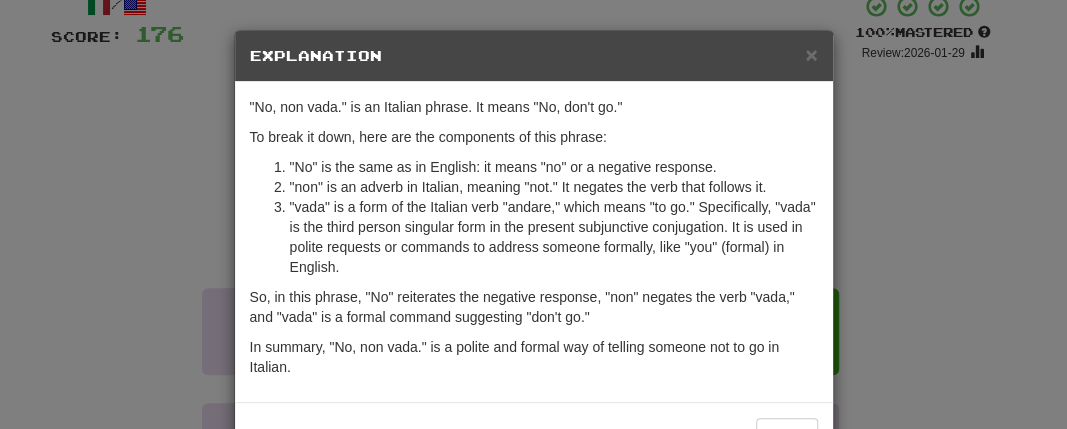 click on "In summary, "No, non vada." is a polite and formal way of telling someone not to go in Italian." at bounding box center (534, 357) 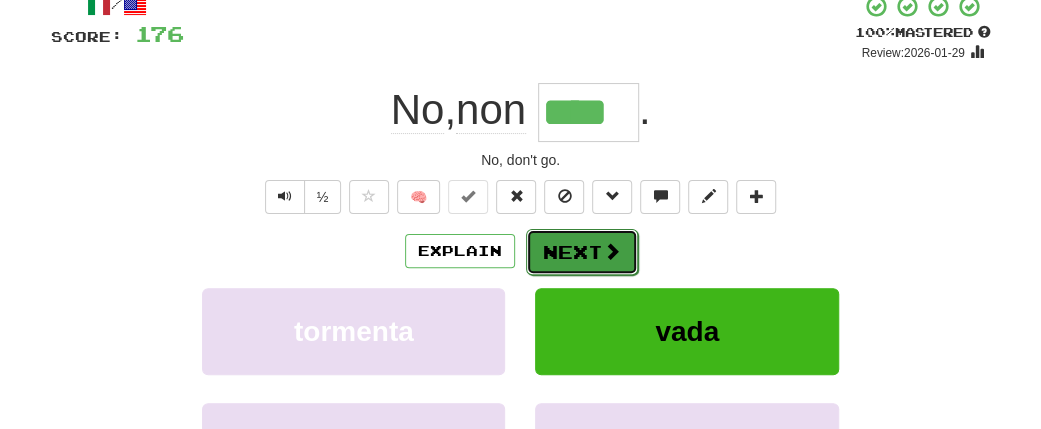 click on "Next" at bounding box center (582, 252) 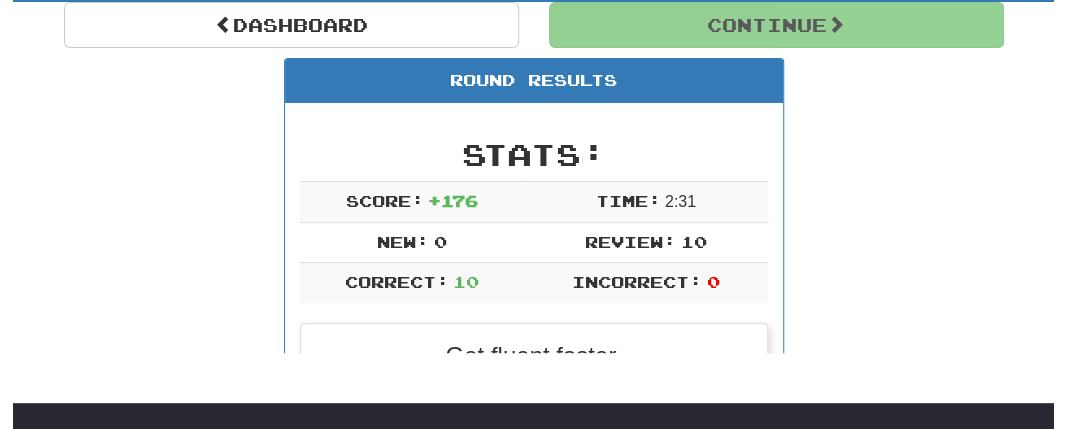 scroll, scrollTop: 216, scrollLeft: 0, axis: vertical 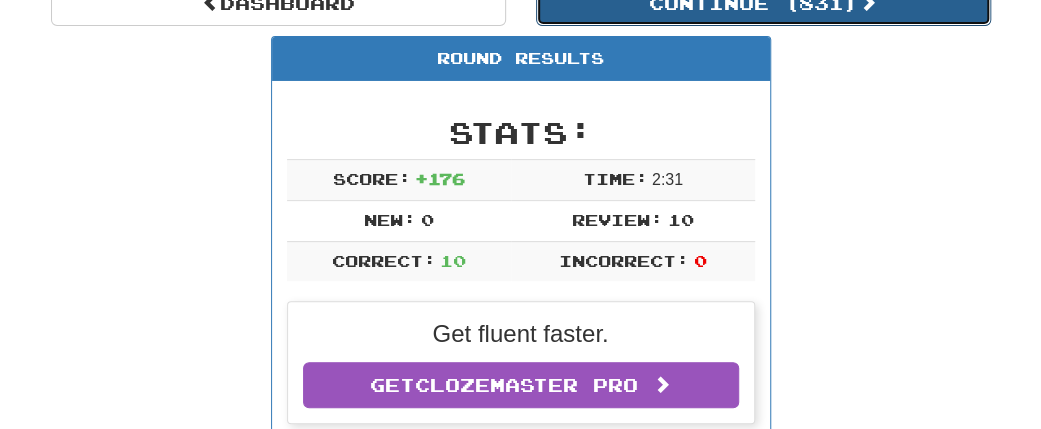click on "Continue ( 831 )" at bounding box center [763, 3] 